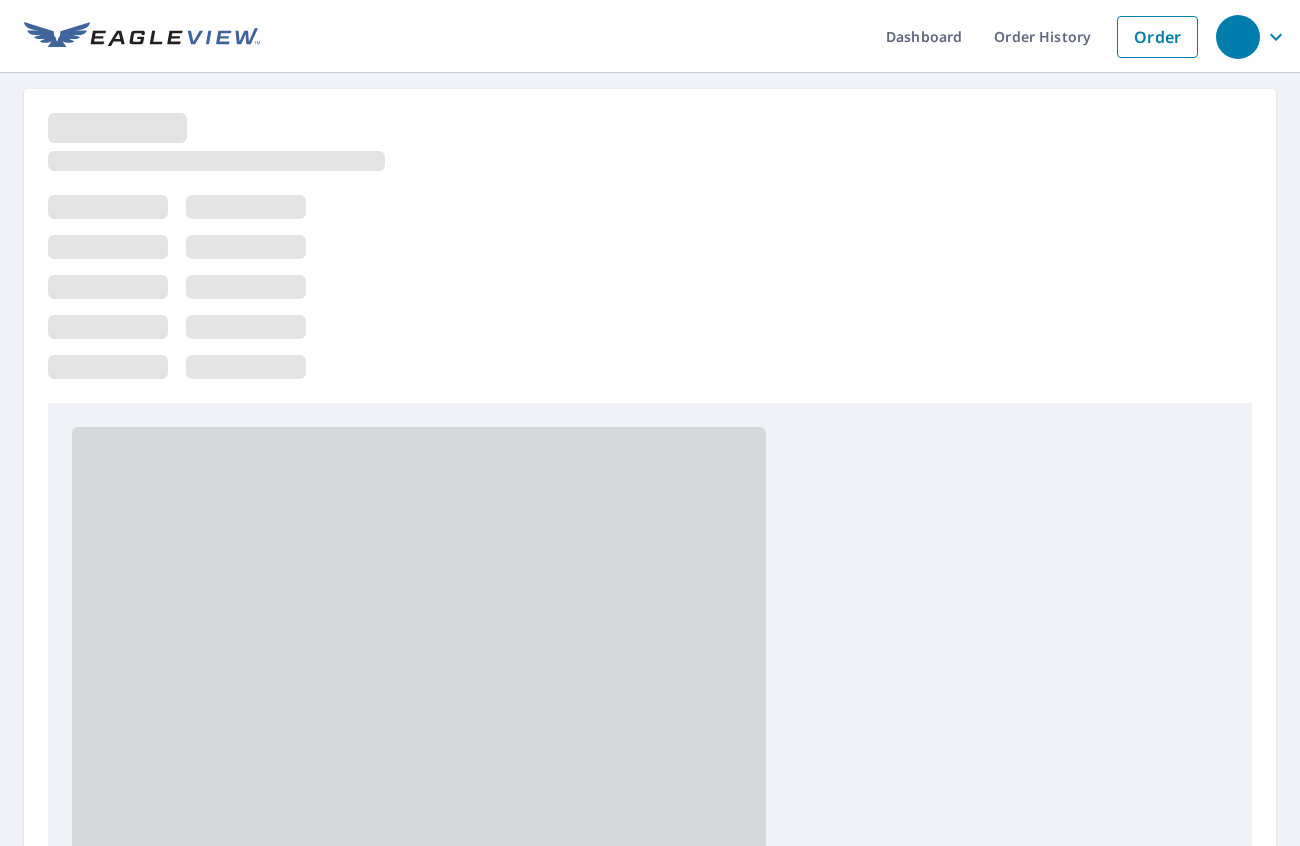 scroll, scrollTop: 0, scrollLeft: 0, axis: both 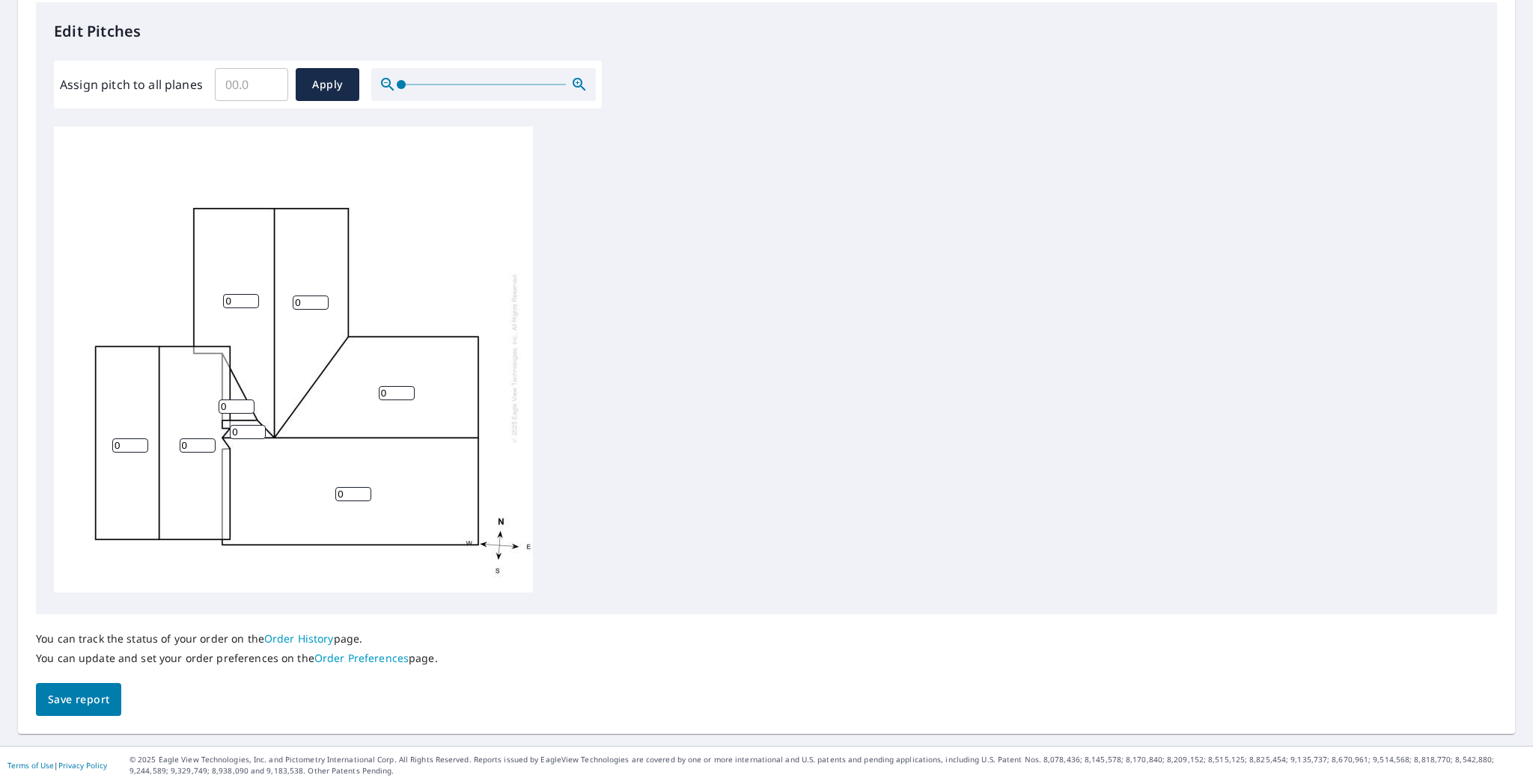 click on "0" at bounding box center (241, 301) 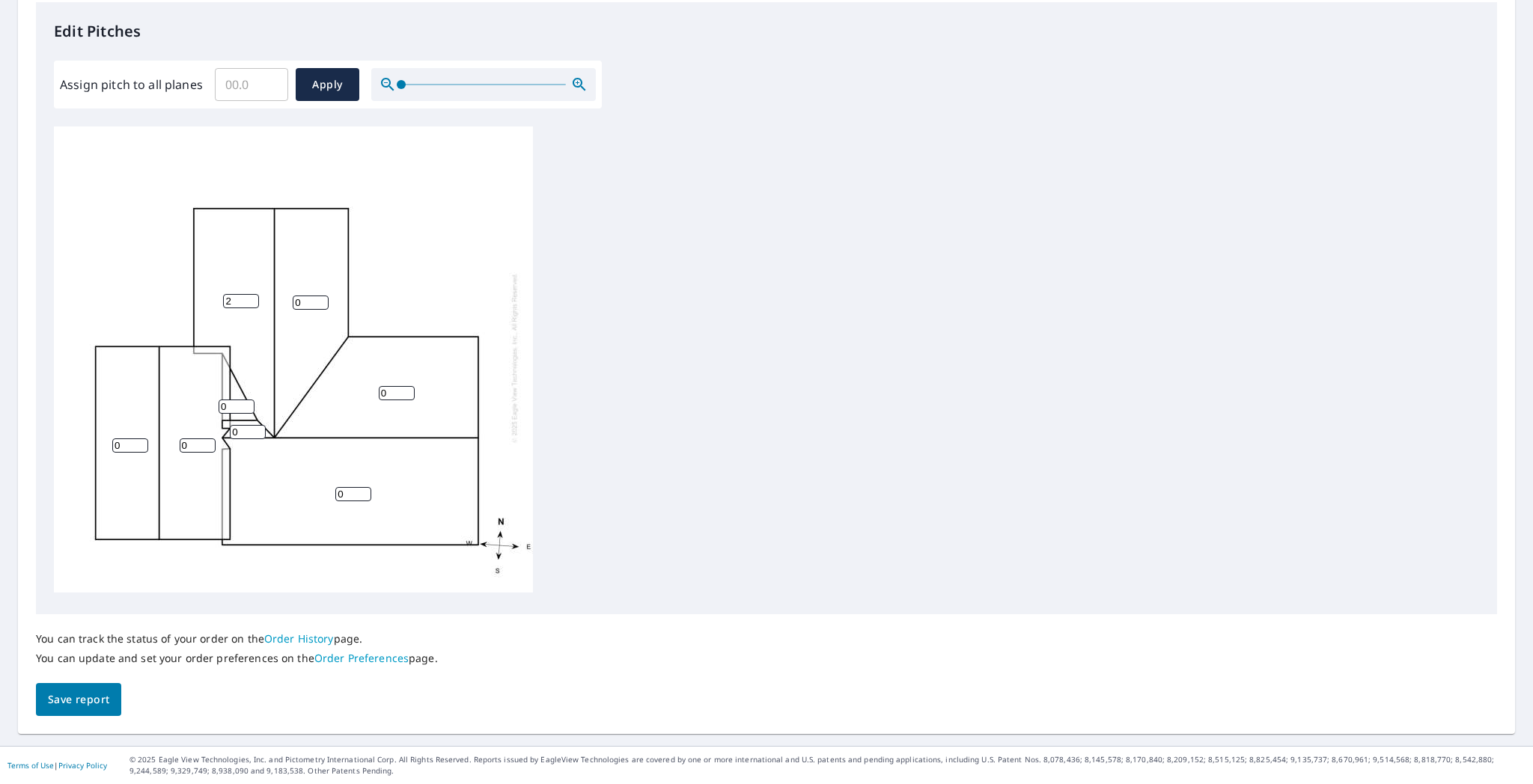 click on "2" at bounding box center (241, 301) 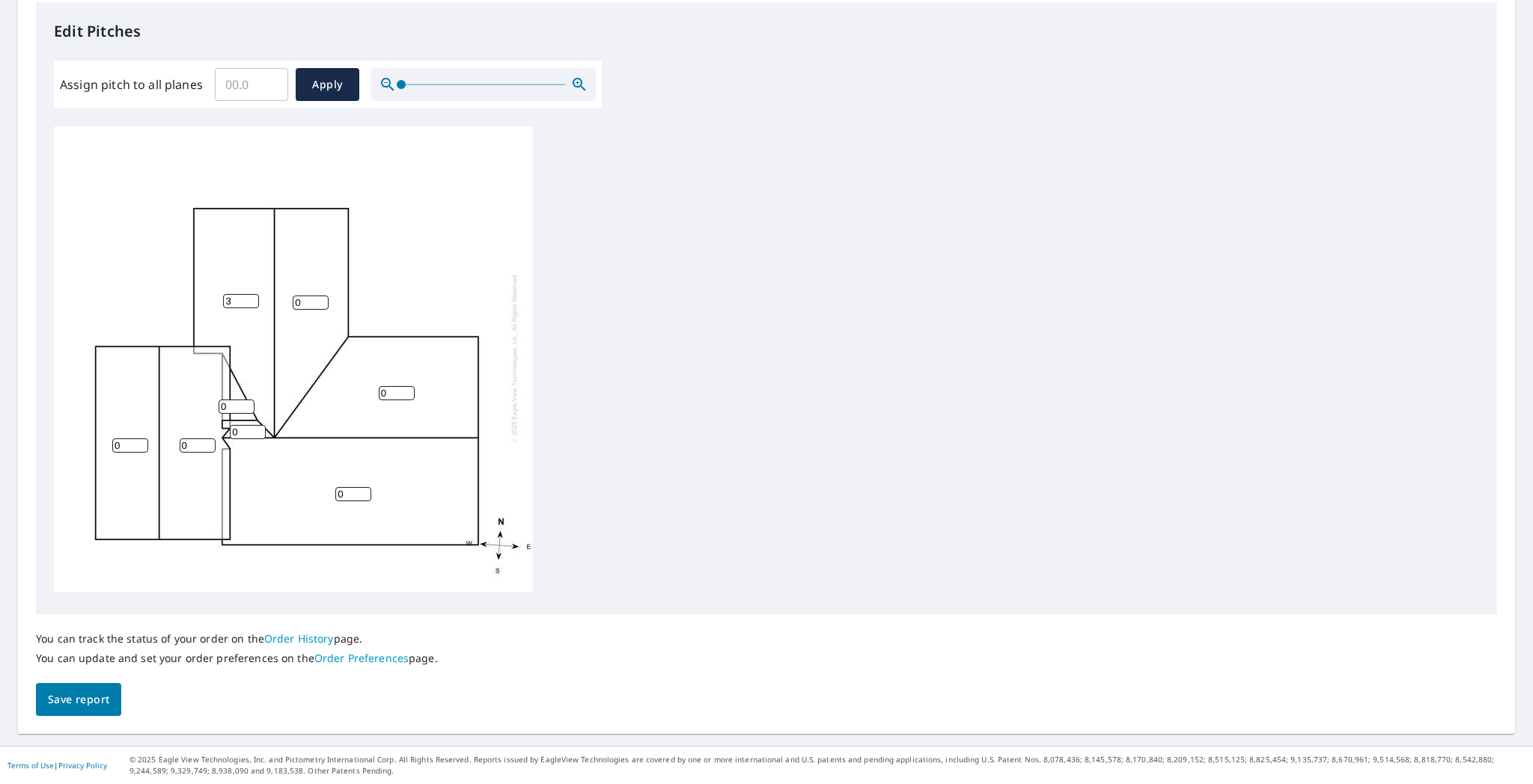 click on "3" at bounding box center (241, 301) 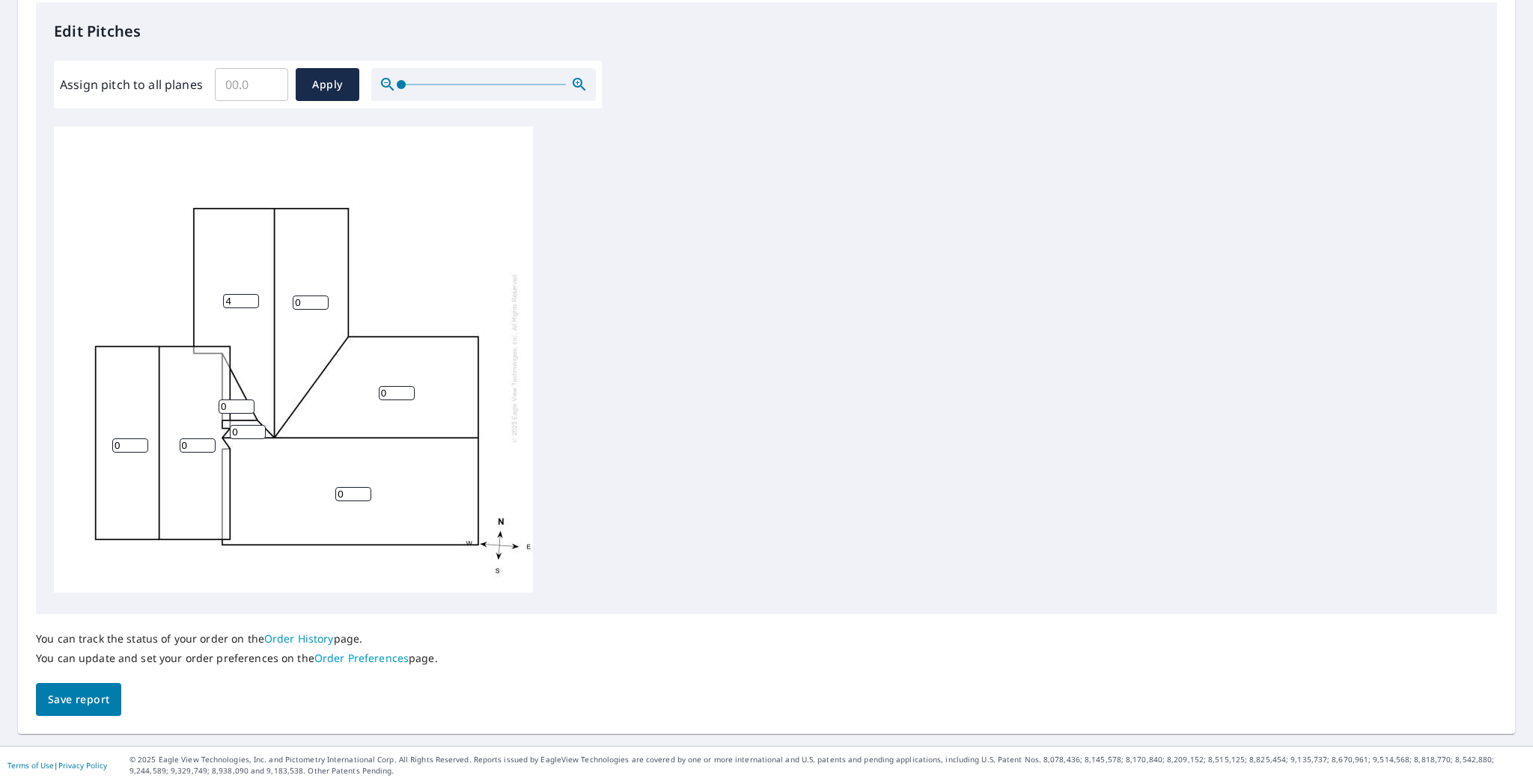 type on "4" 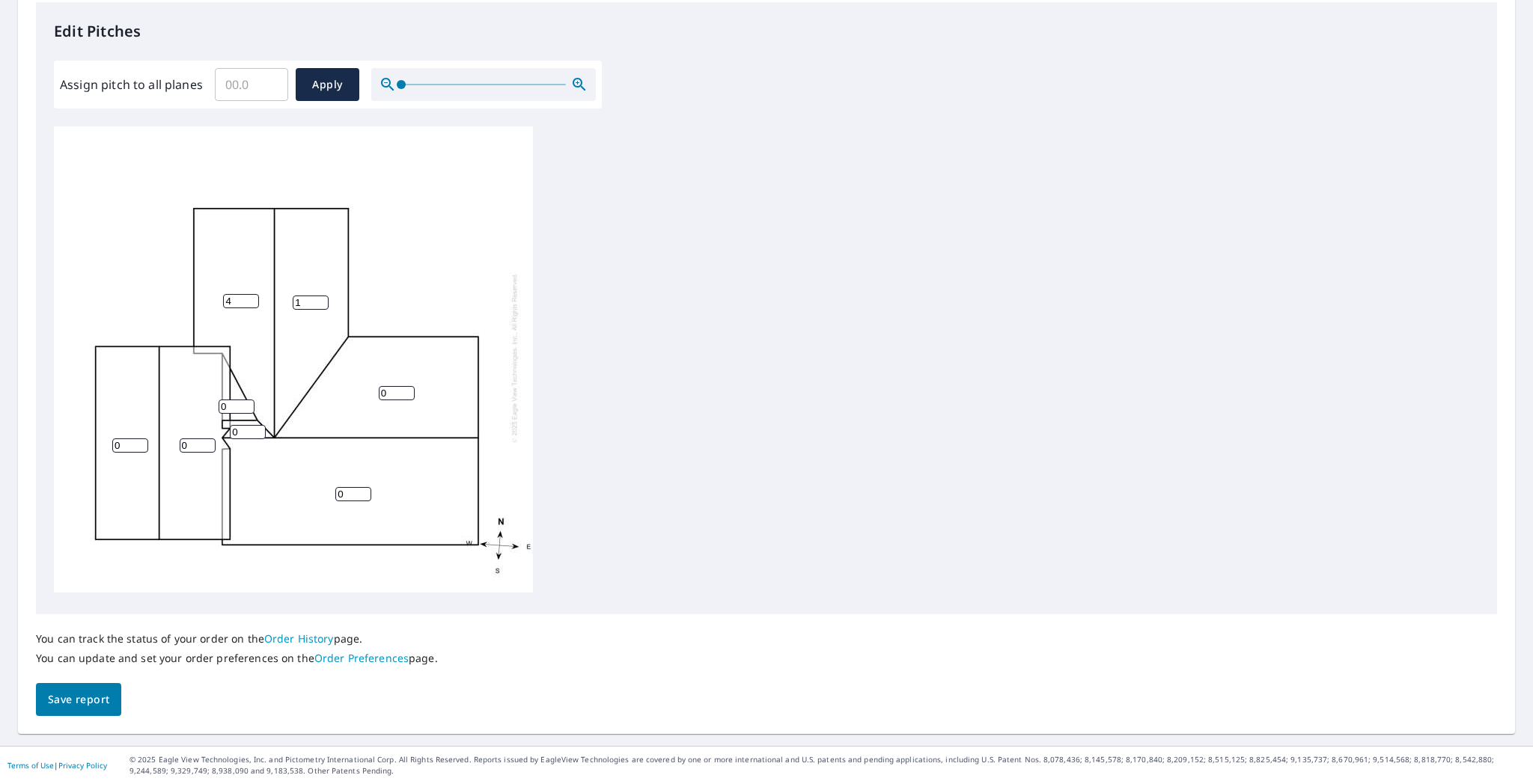 click on "1" at bounding box center (311, 302) 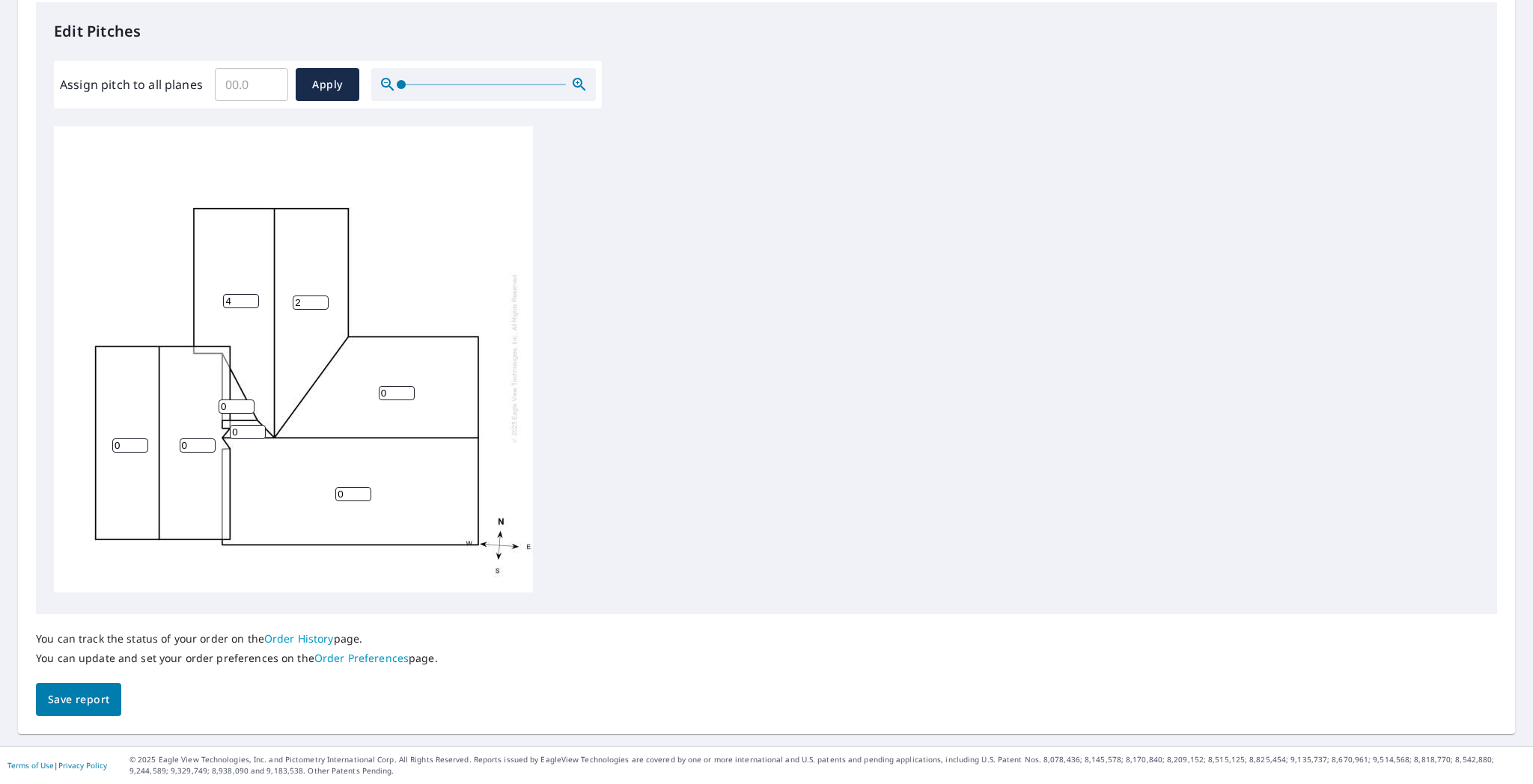 click on "2" at bounding box center (311, 302) 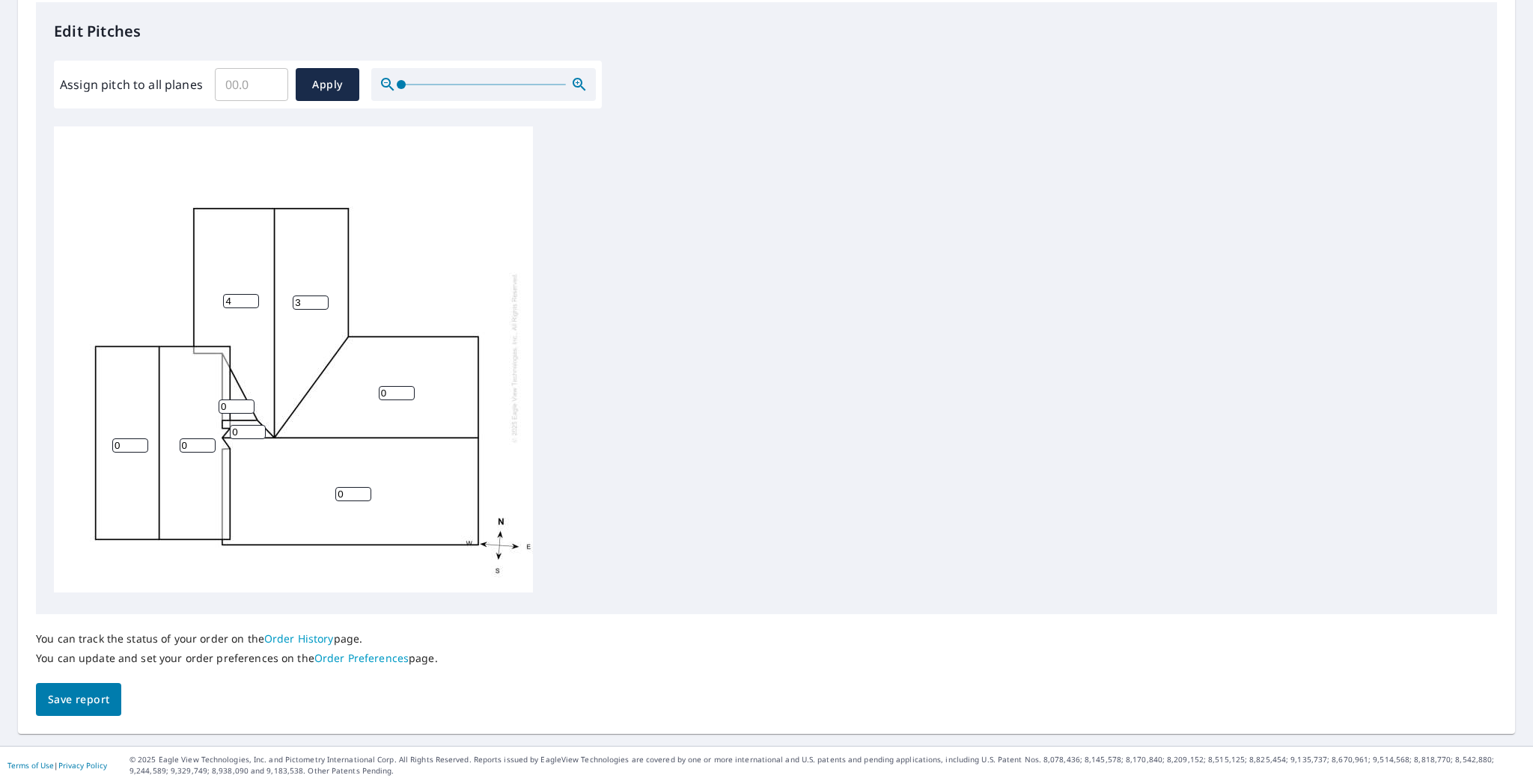 click on "3" at bounding box center [311, 302] 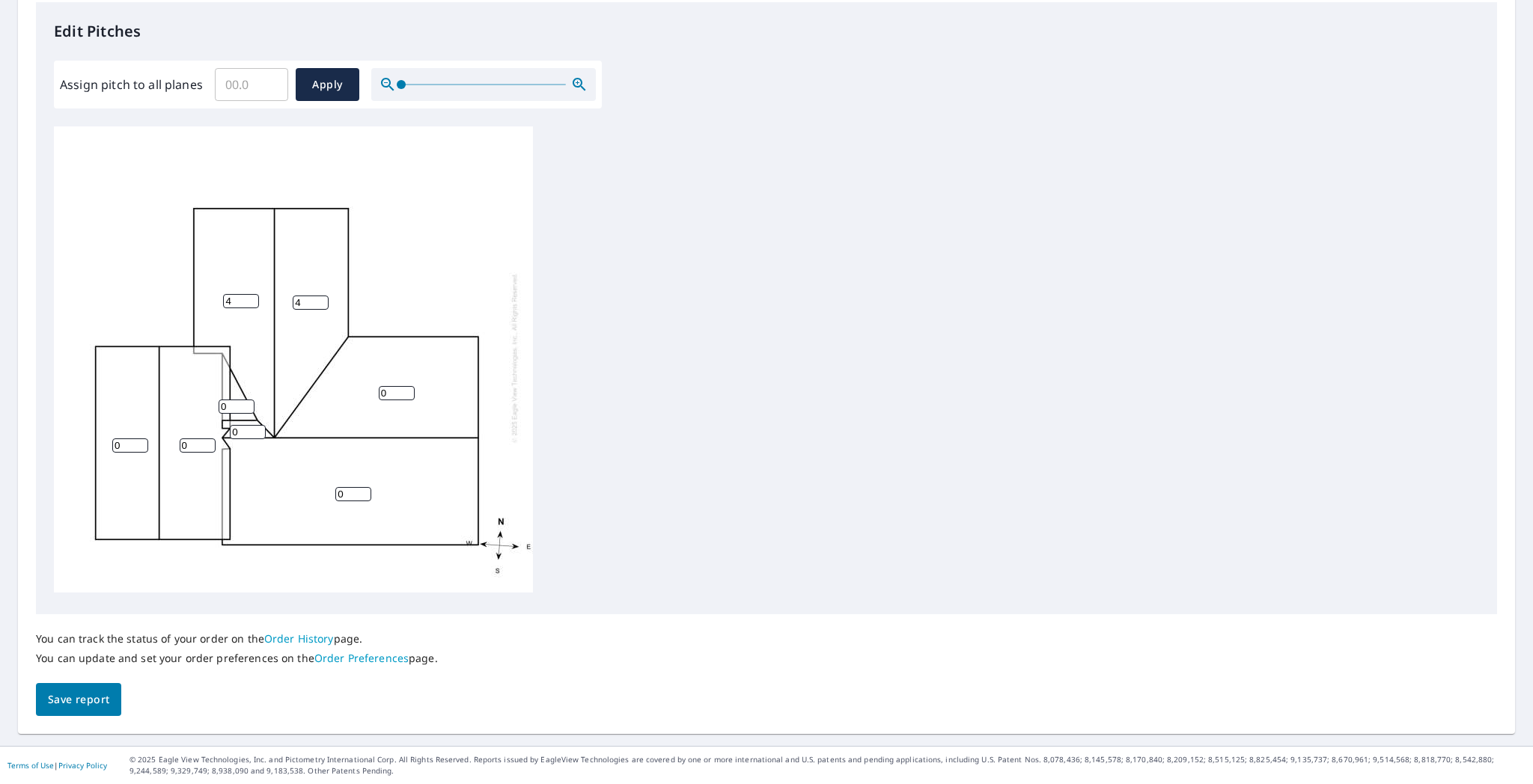 type on "4" 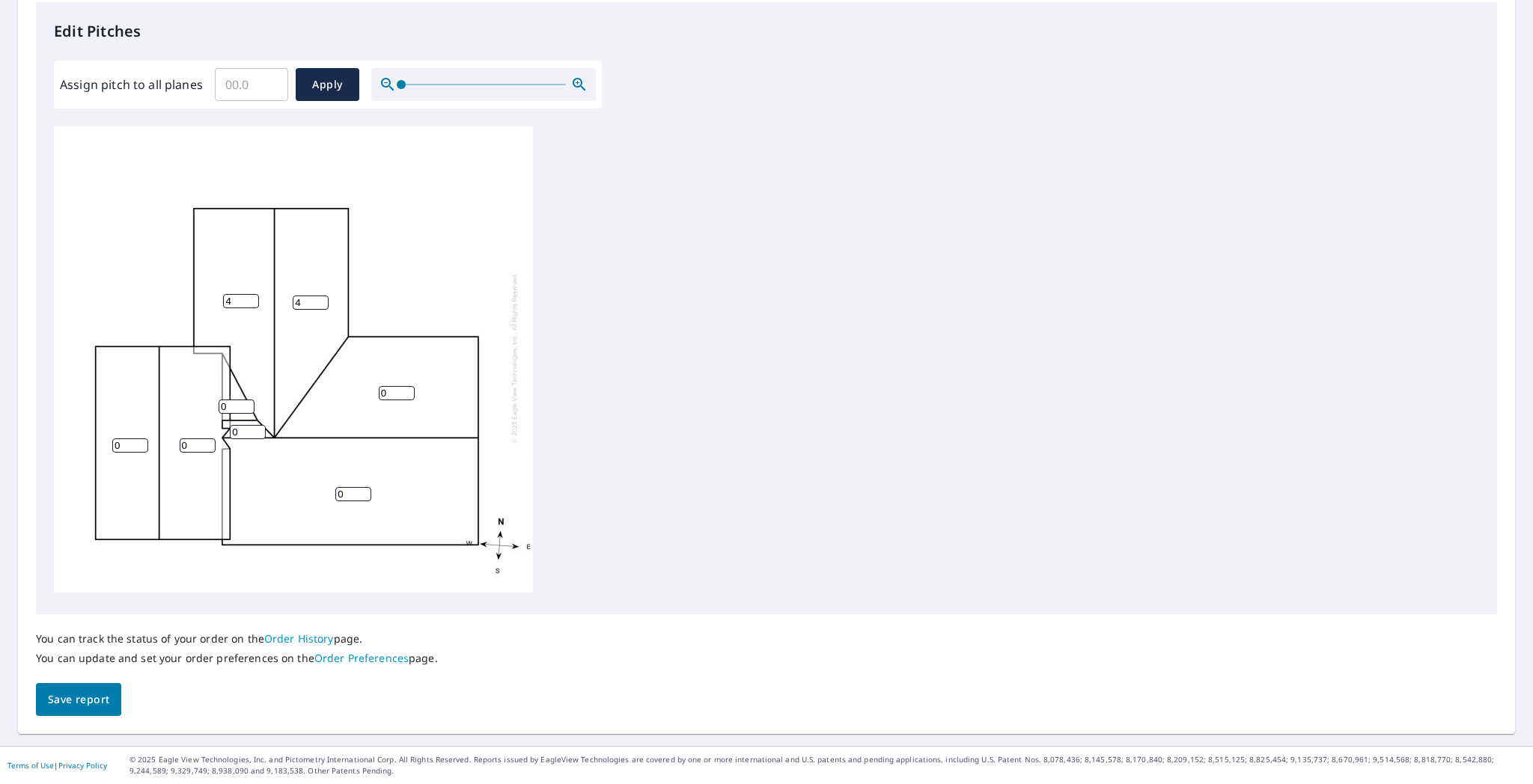 click on "4" at bounding box center [311, 302] 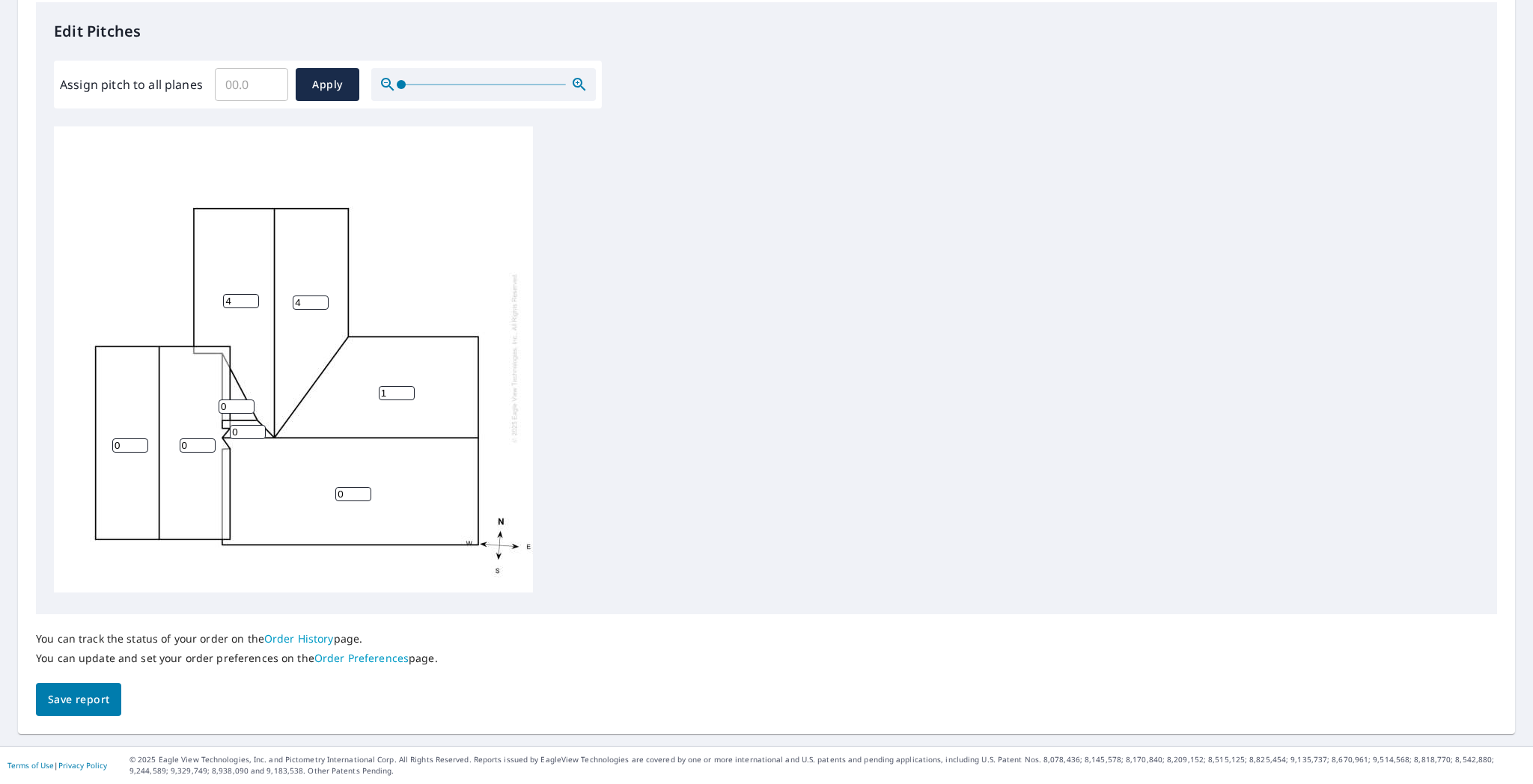 click on "1" at bounding box center (397, 393) 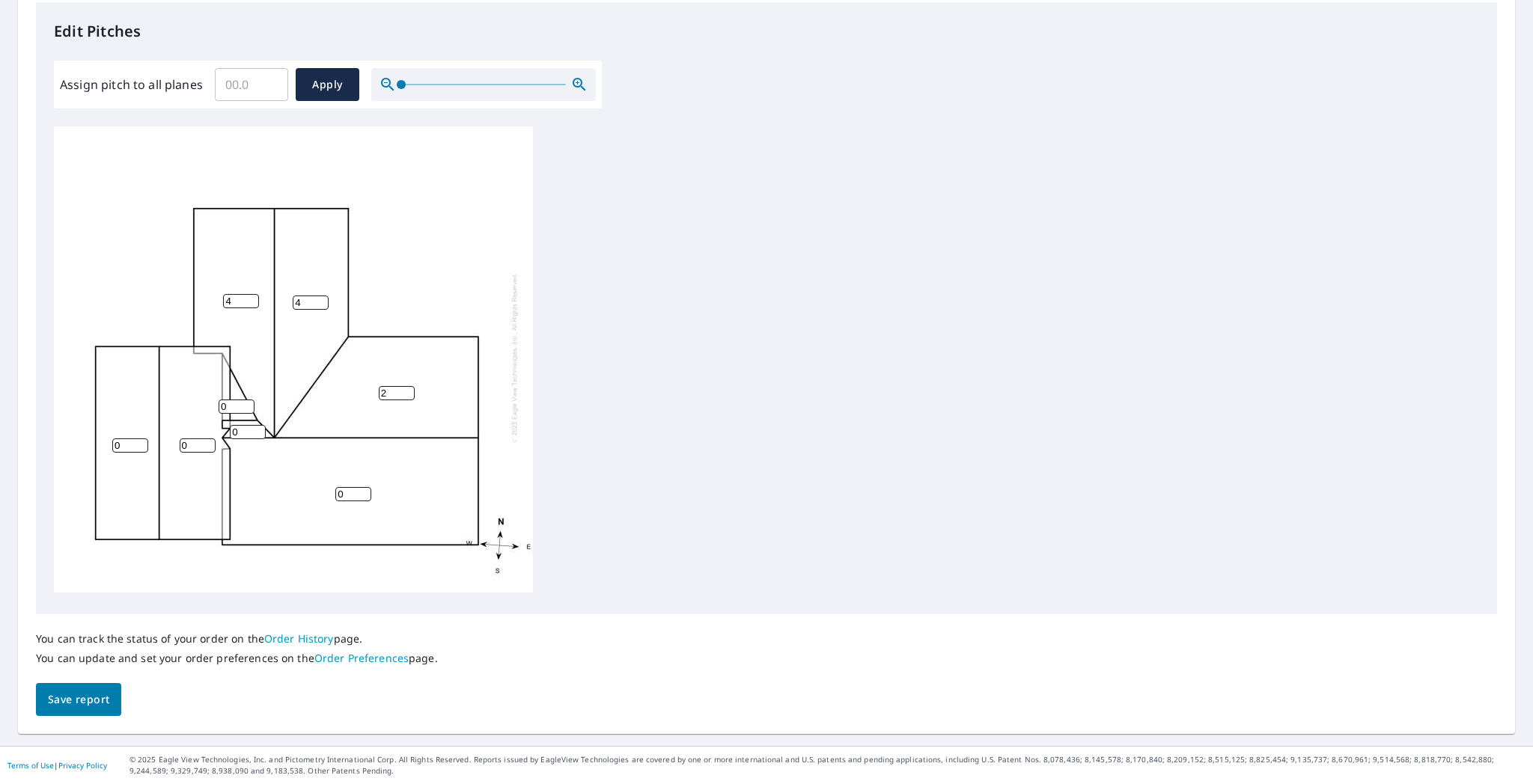 click on "2" at bounding box center [397, 393] 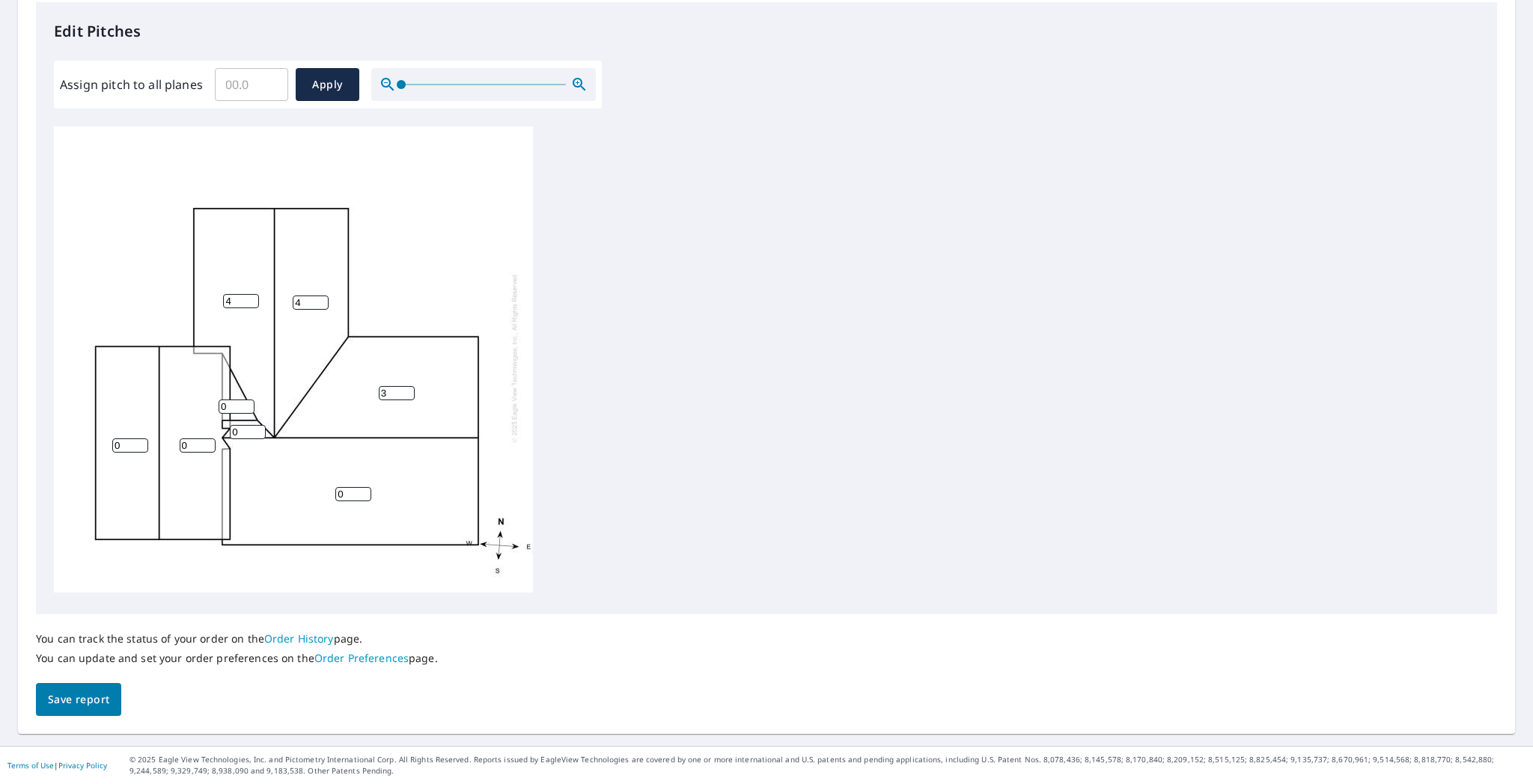 click on "3" at bounding box center [397, 393] 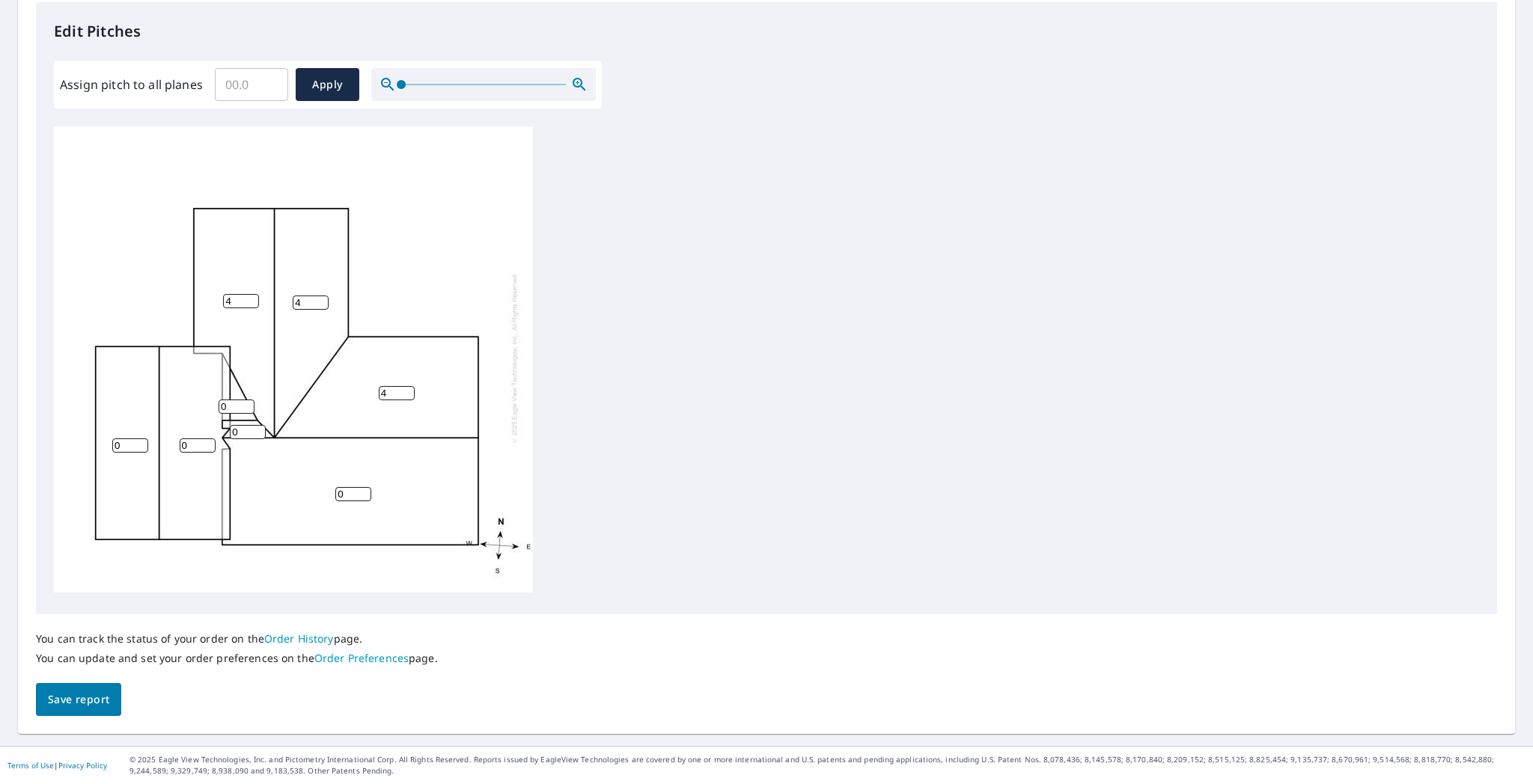 type on "4" 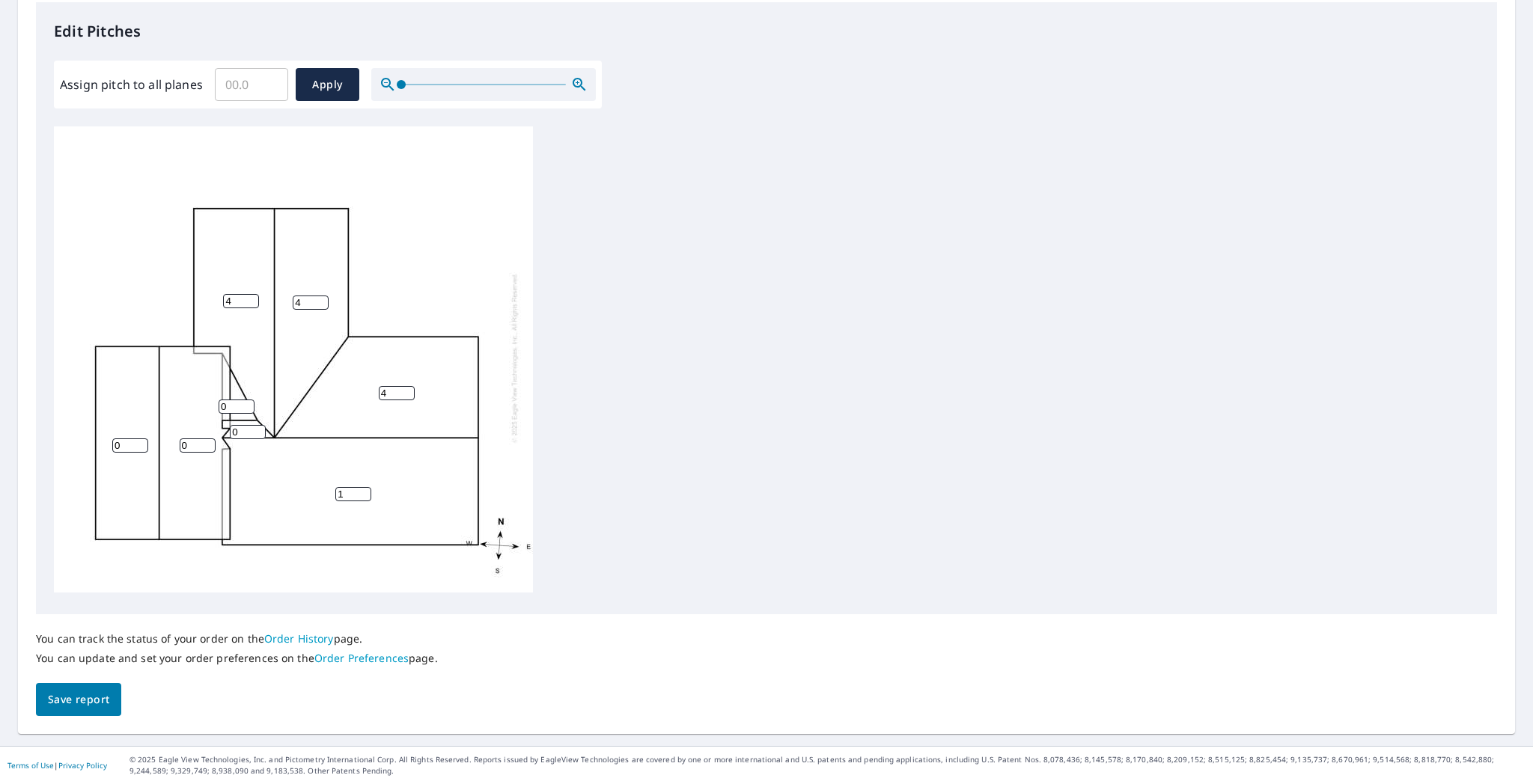 click on "1" at bounding box center [353, 494] 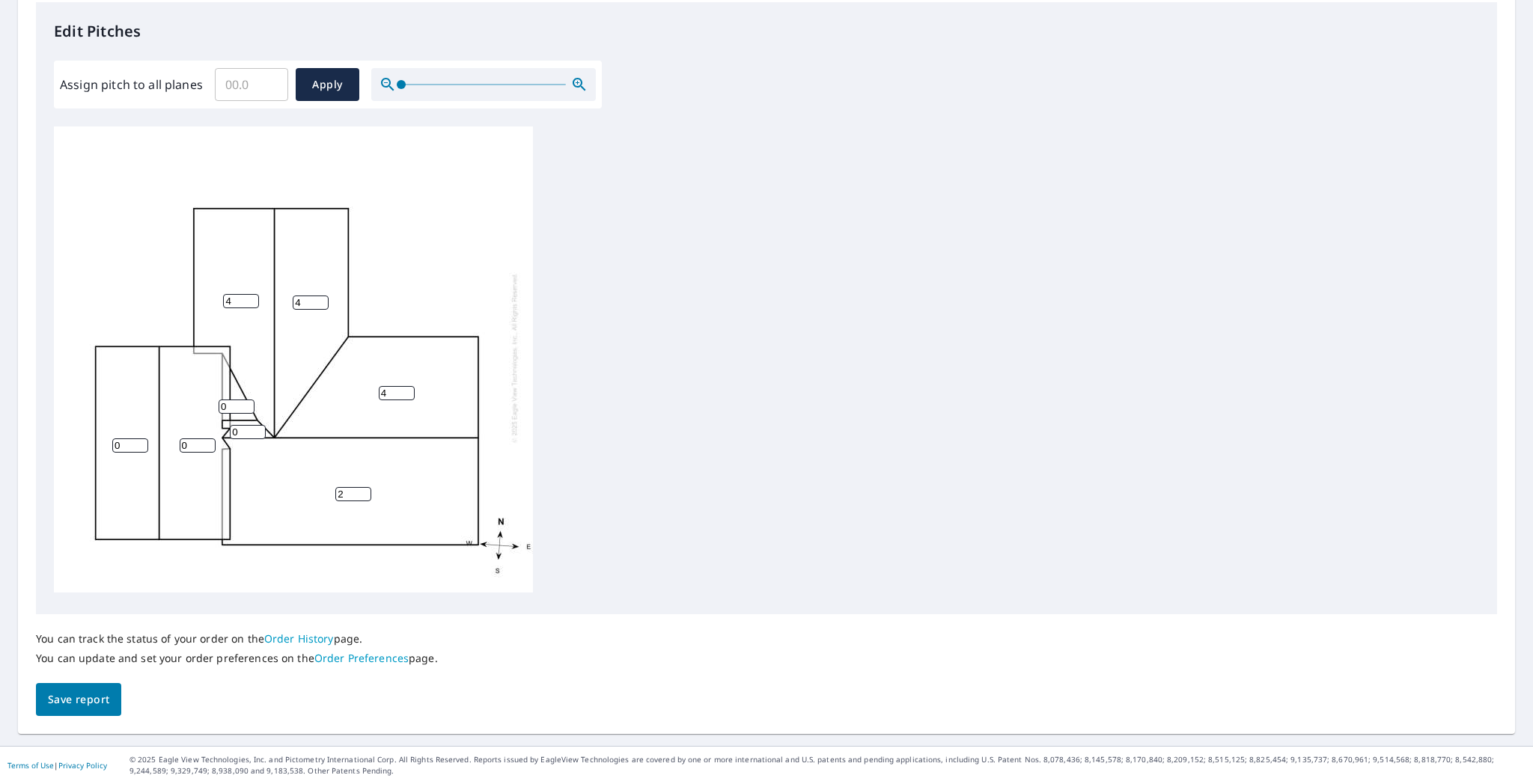 click on "2" at bounding box center (353, 494) 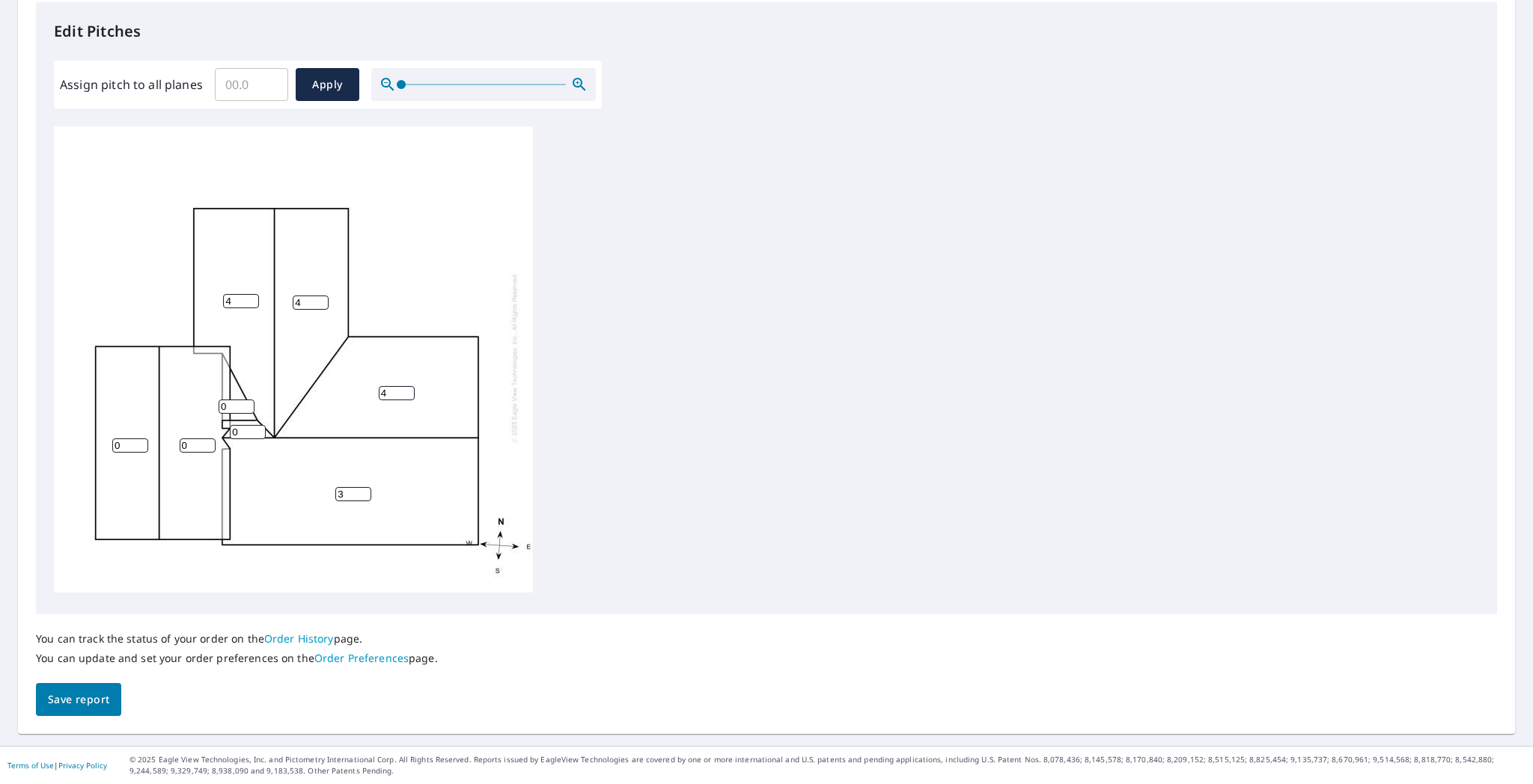 click on "3" at bounding box center [353, 494] 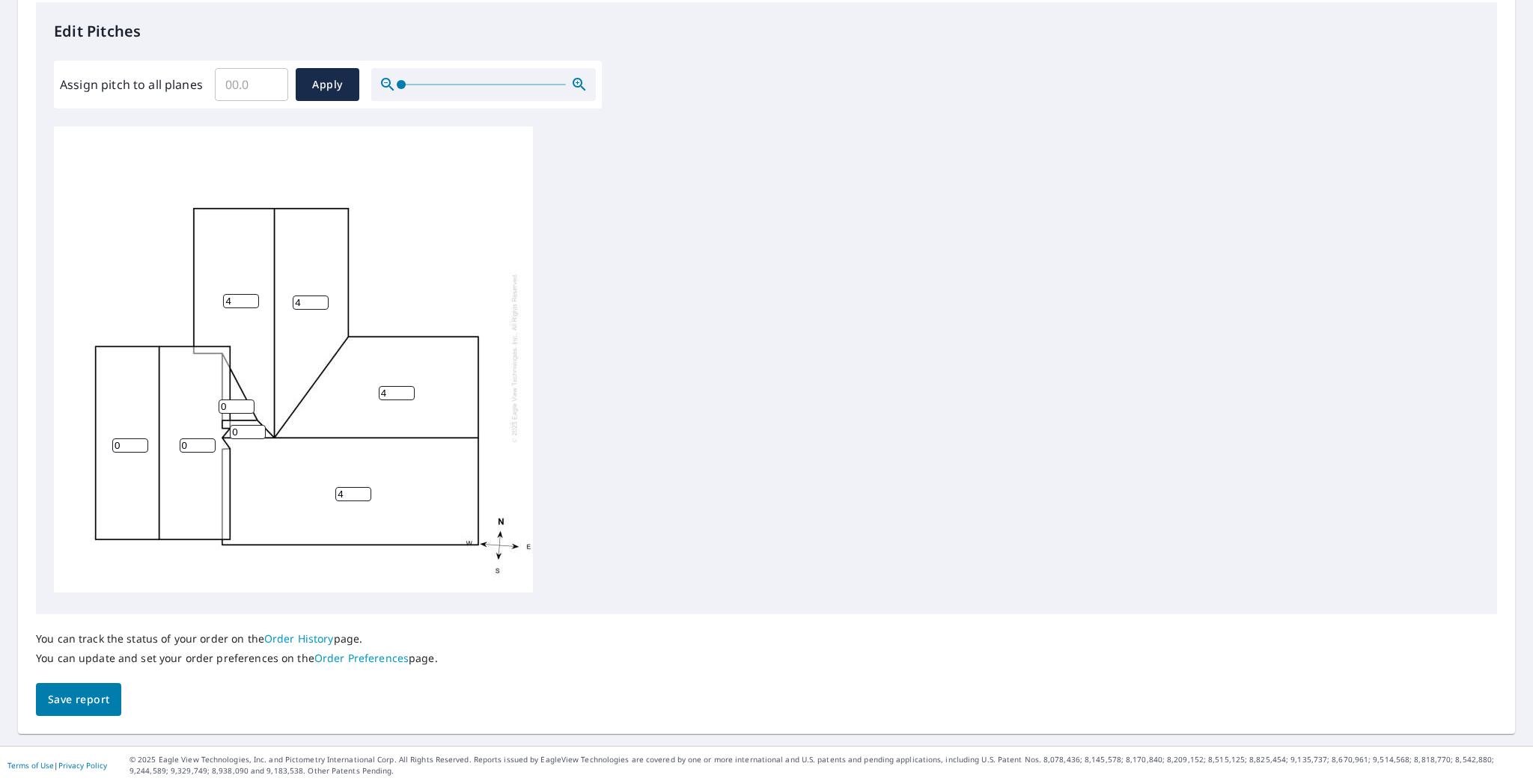 type on "4" 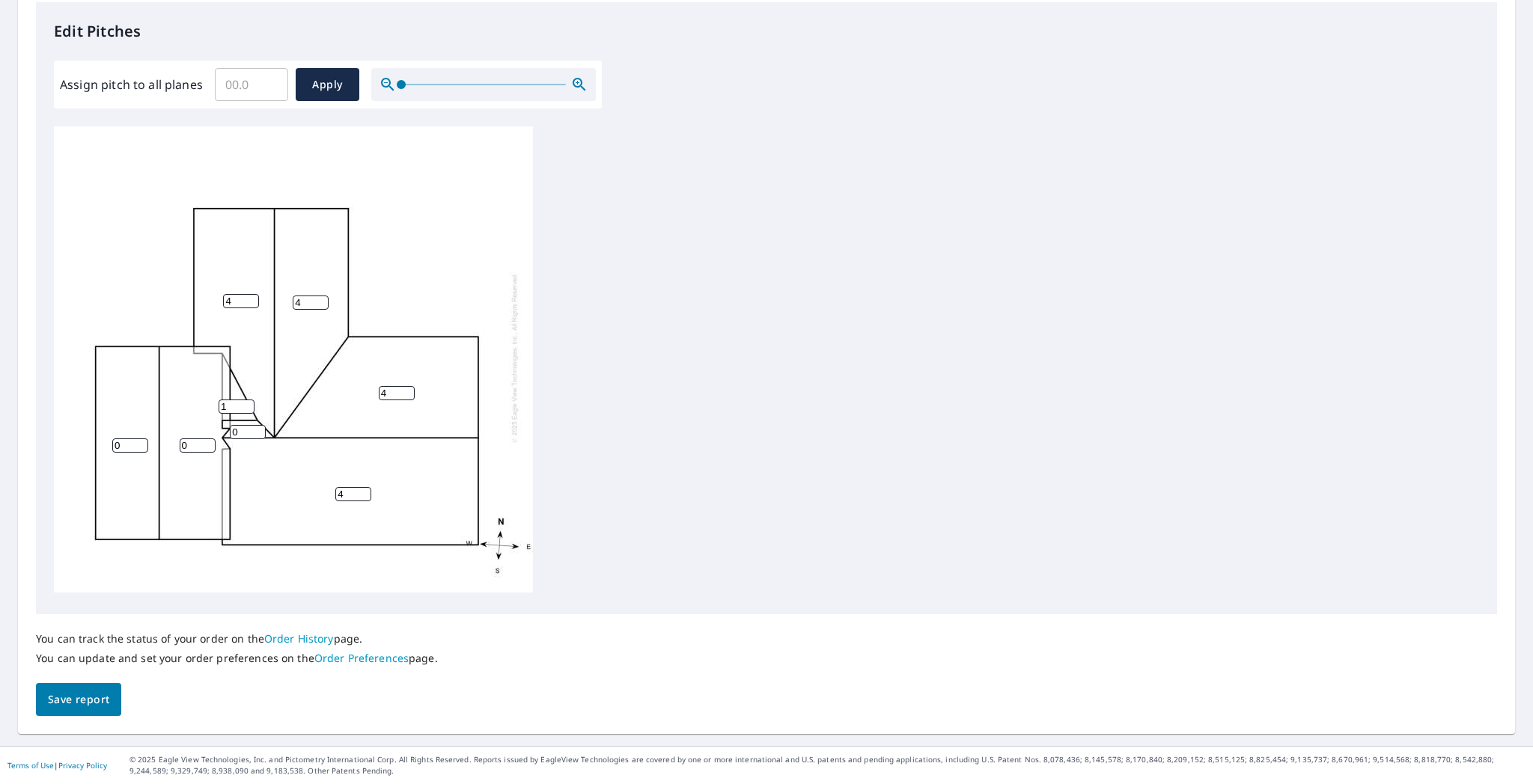 click on "1" at bounding box center [237, 406] 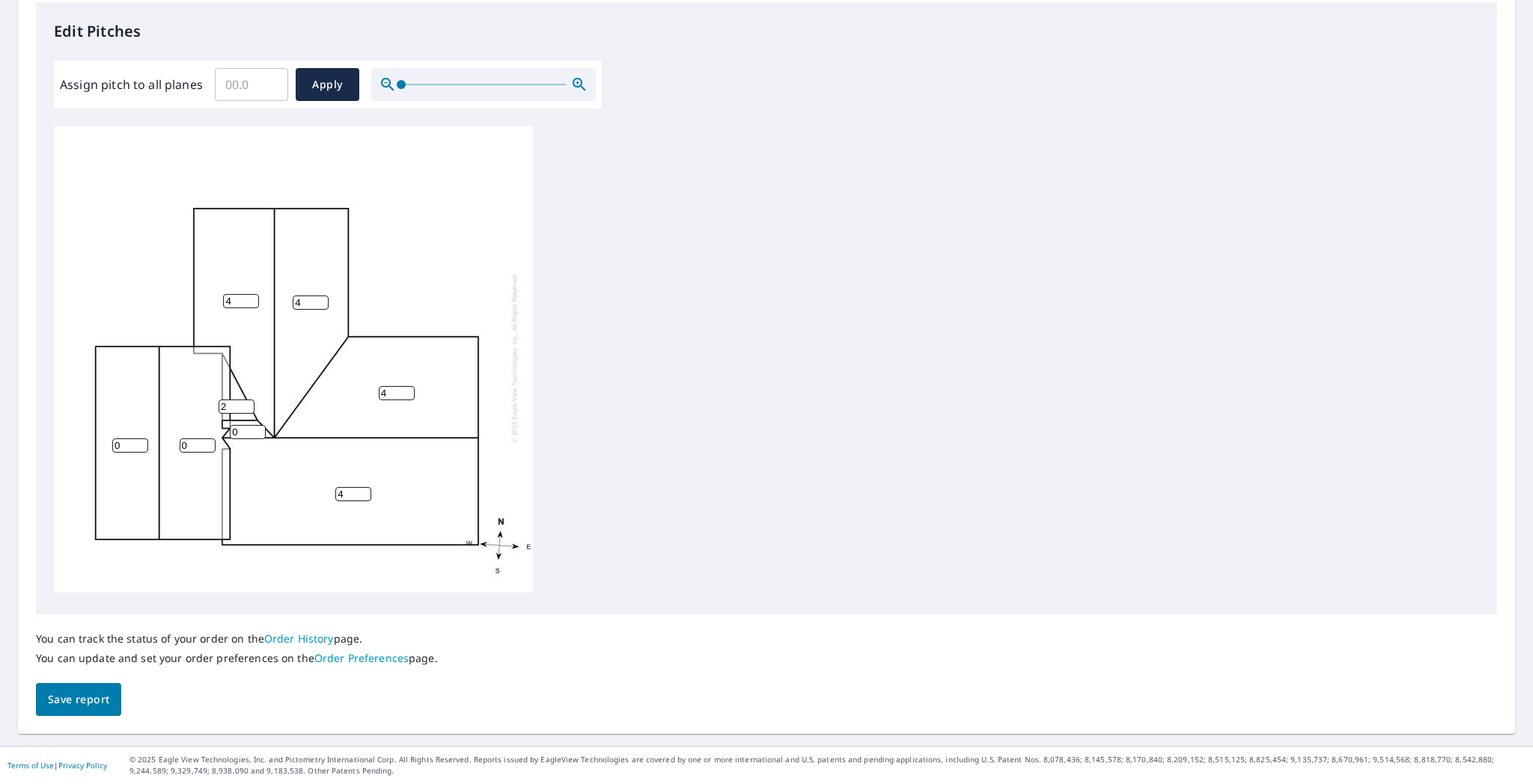 click on "2" at bounding box center (237, 406) 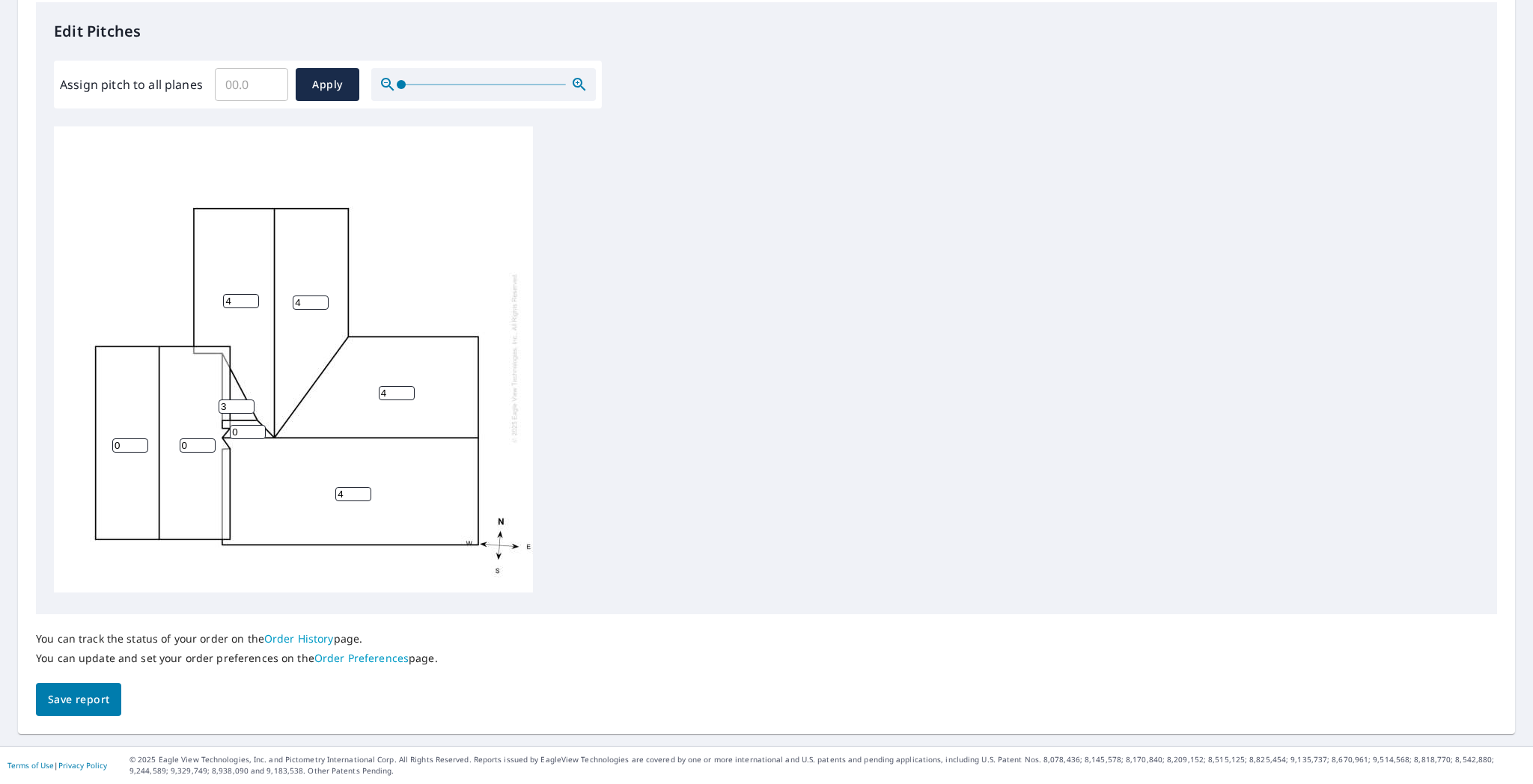 click on "3" at bounding box center (237, 406) 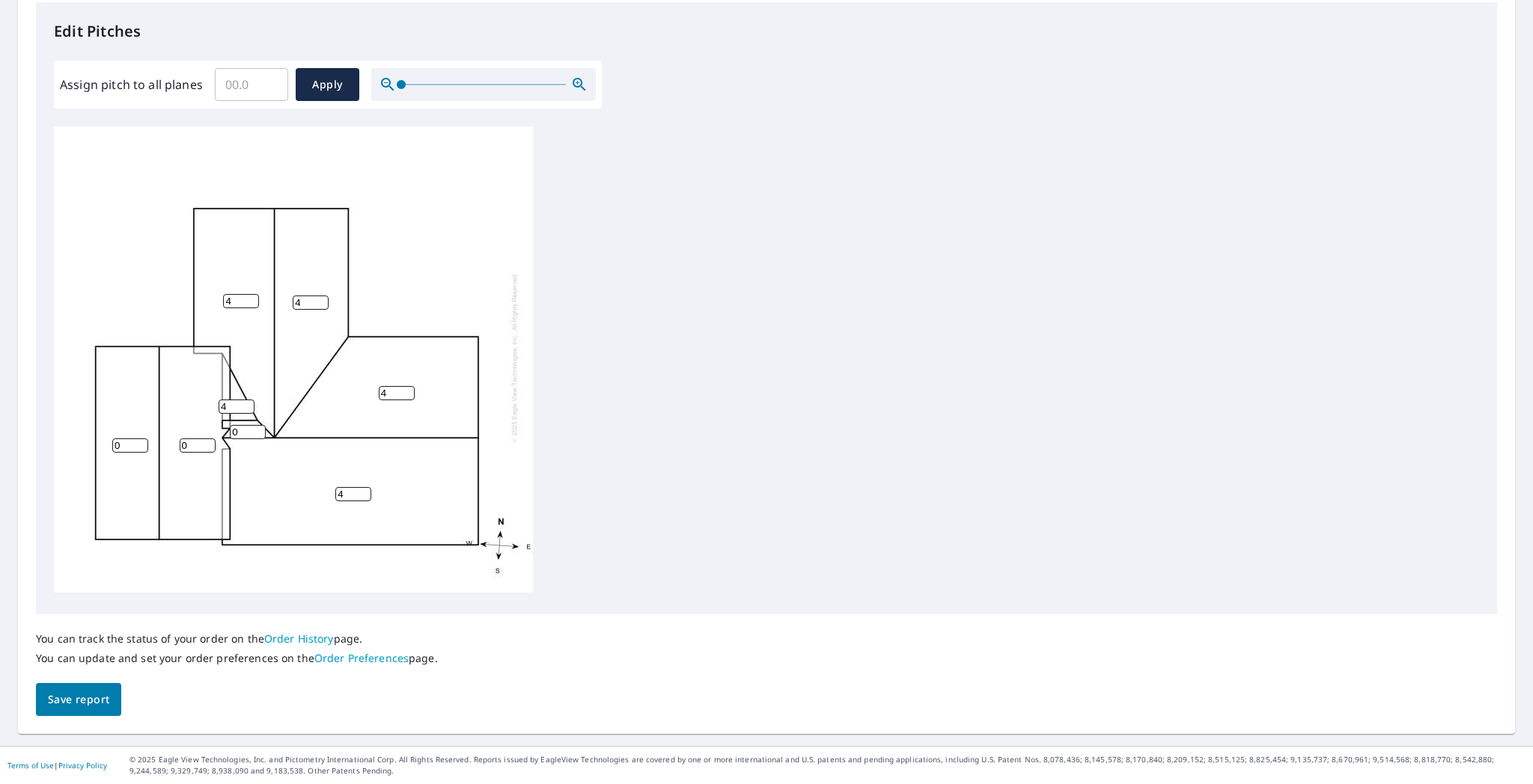 type on "4" 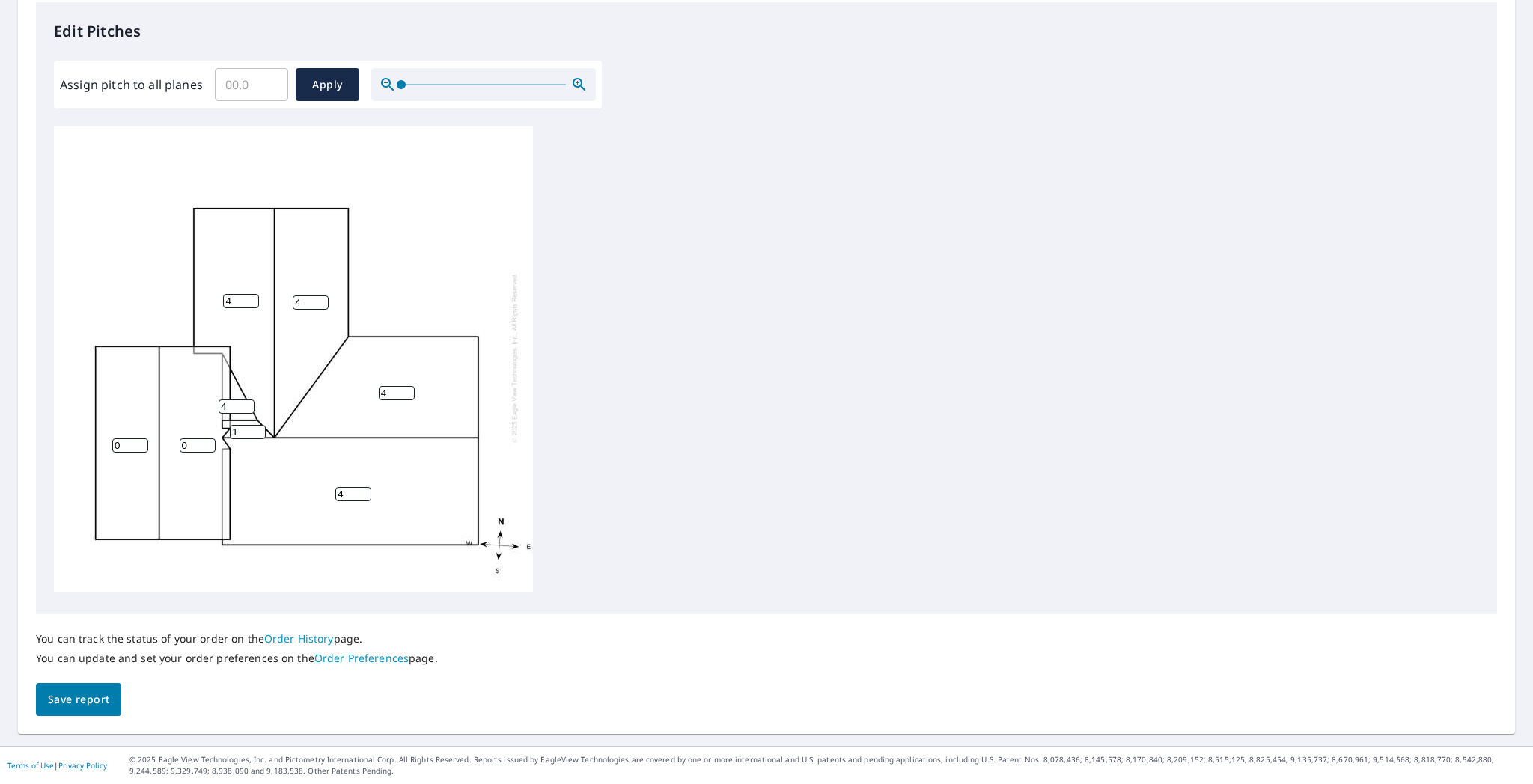 click on "1" at bounding box center (248, 432) 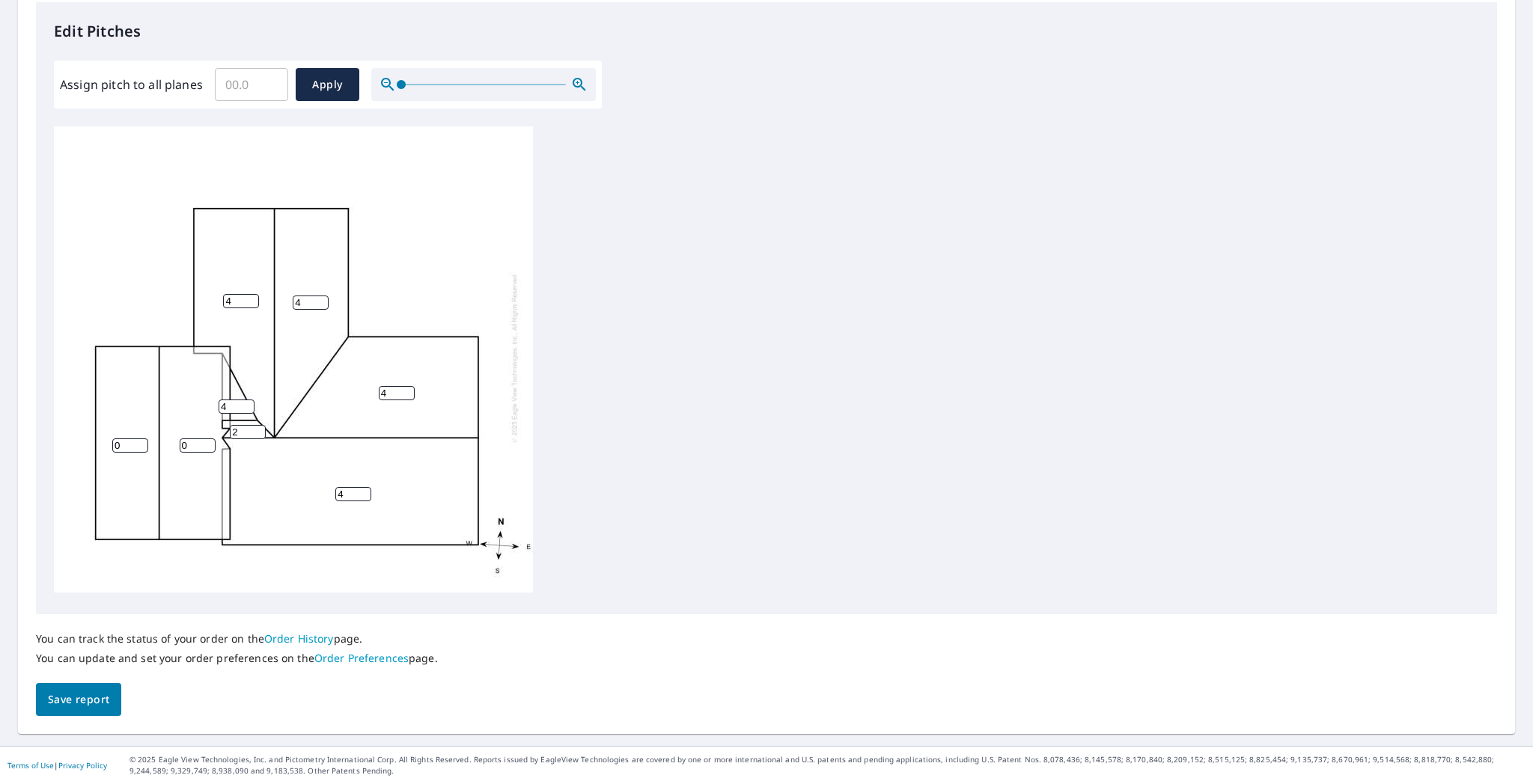 click on "2" at bounding box center [248, 432] 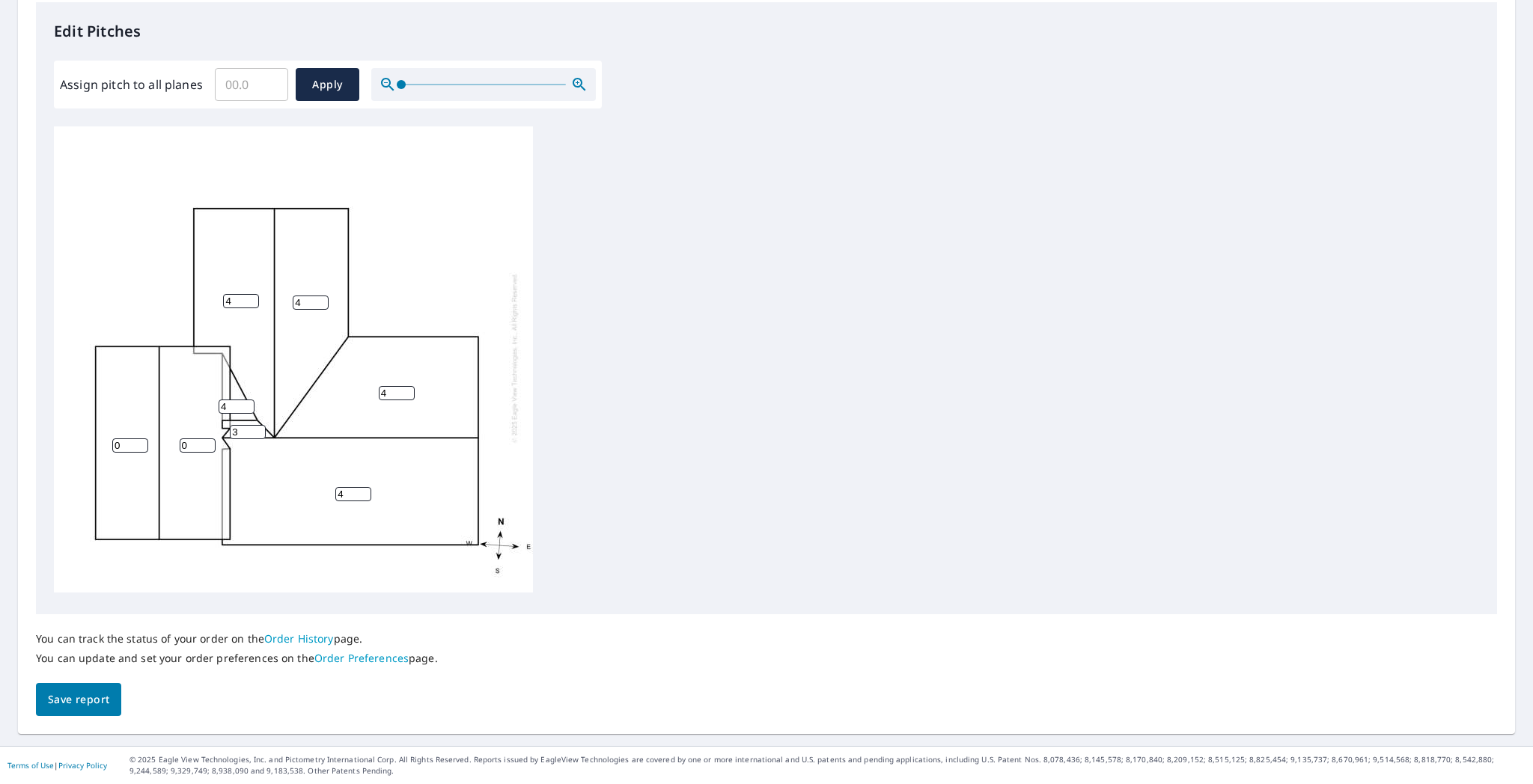 click on "3" at bounding box center [248, 432] 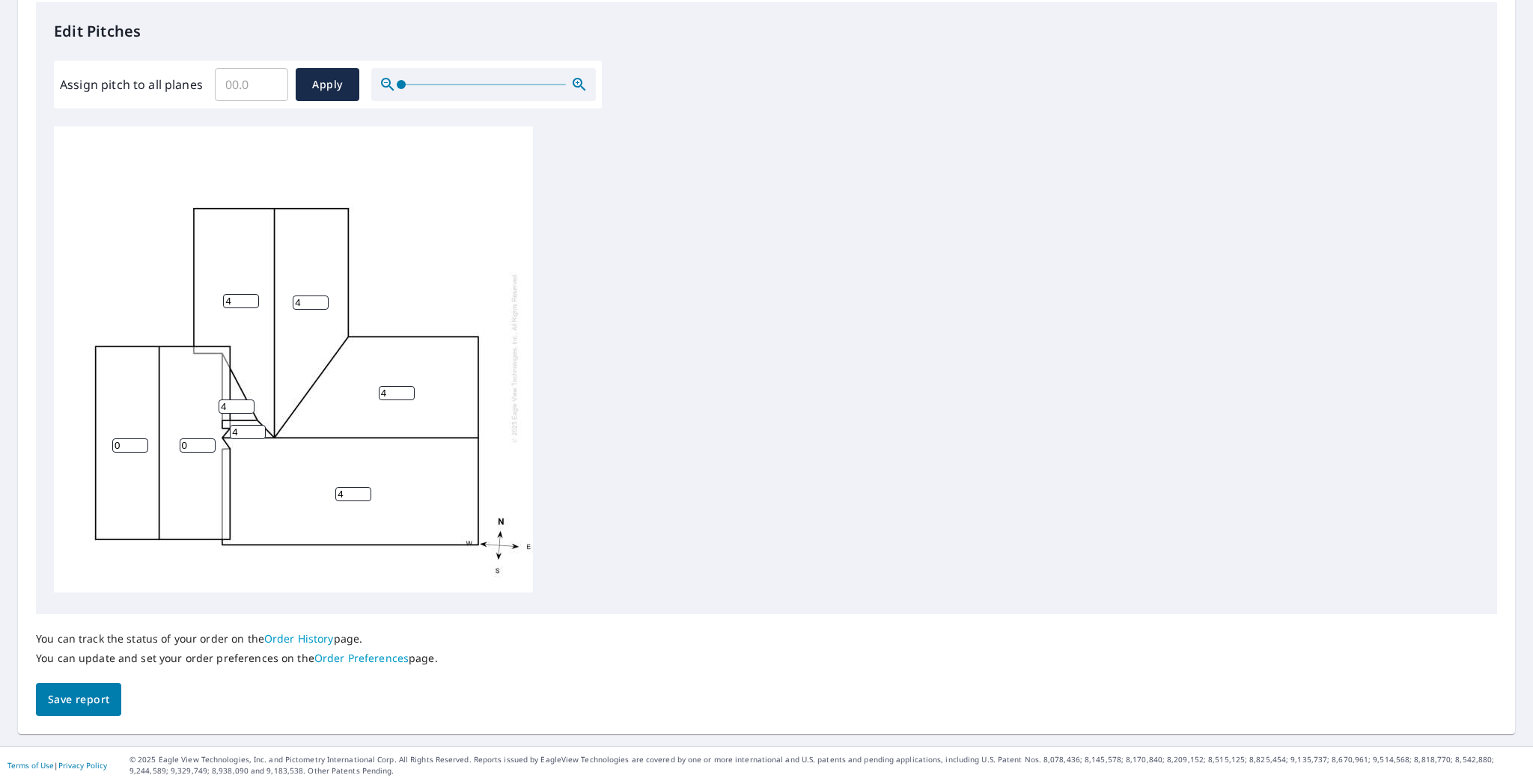 type on "4" 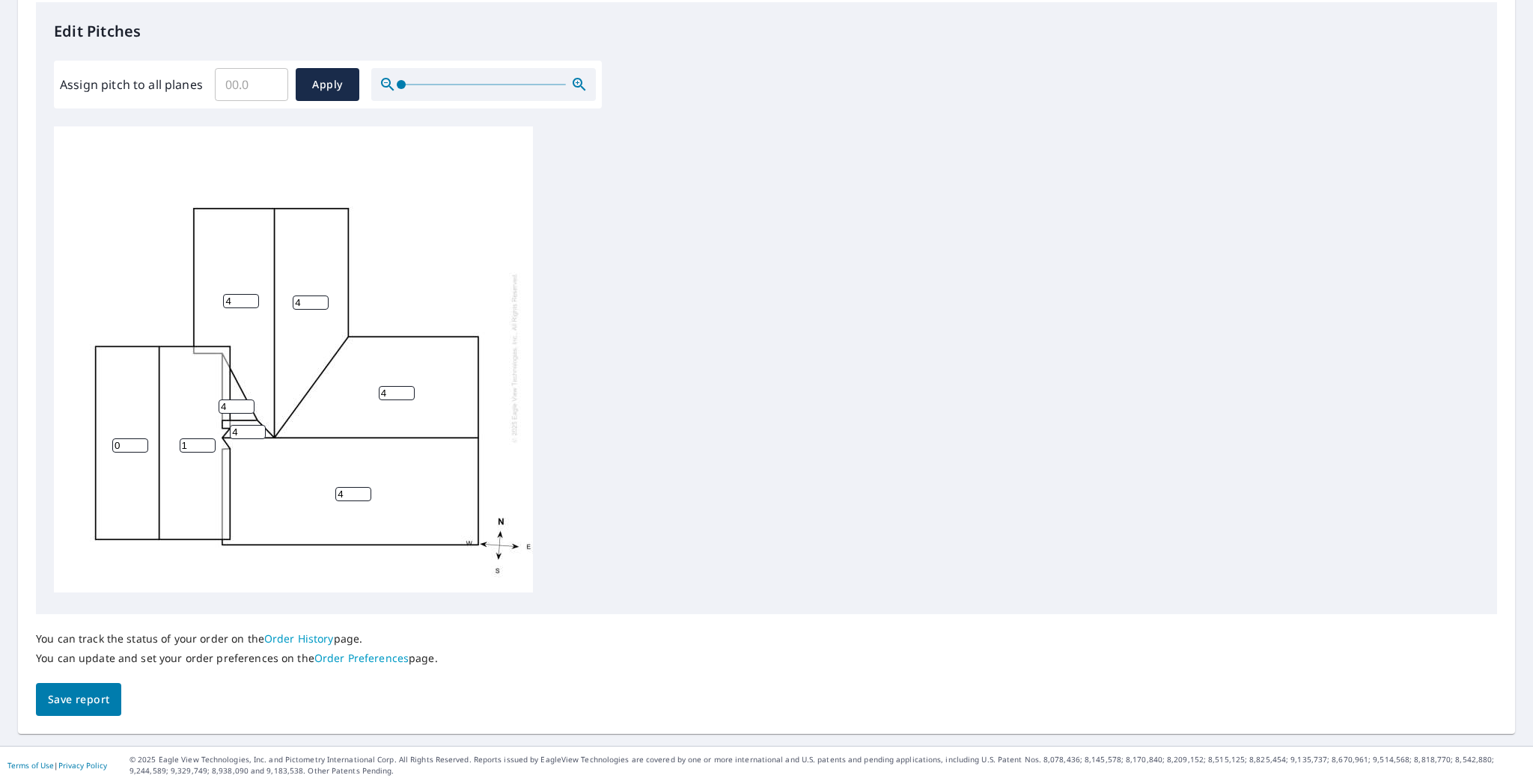 click on "1" at bounding box center [198, 445] 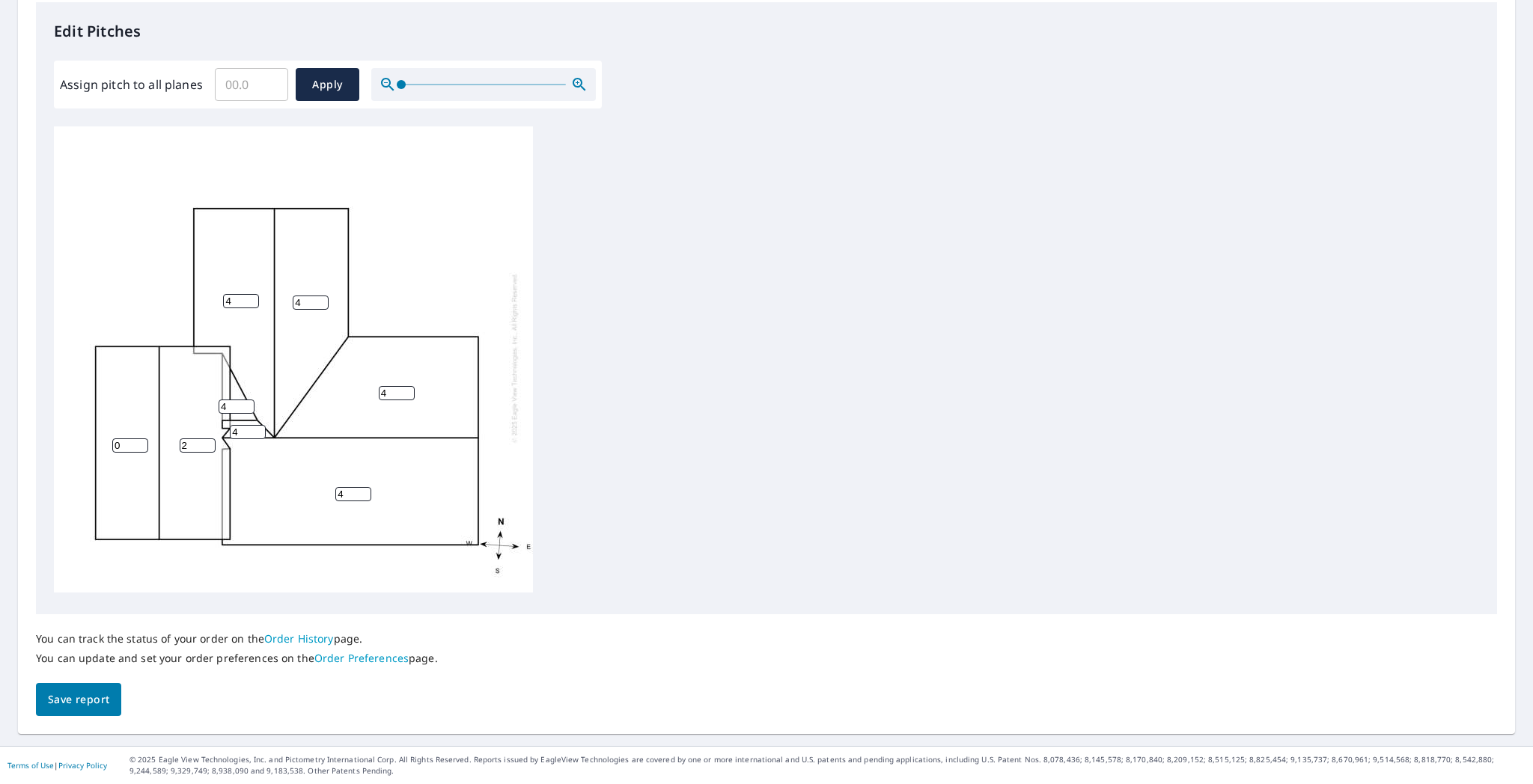 click on "2" at bounding box center (198, 445) 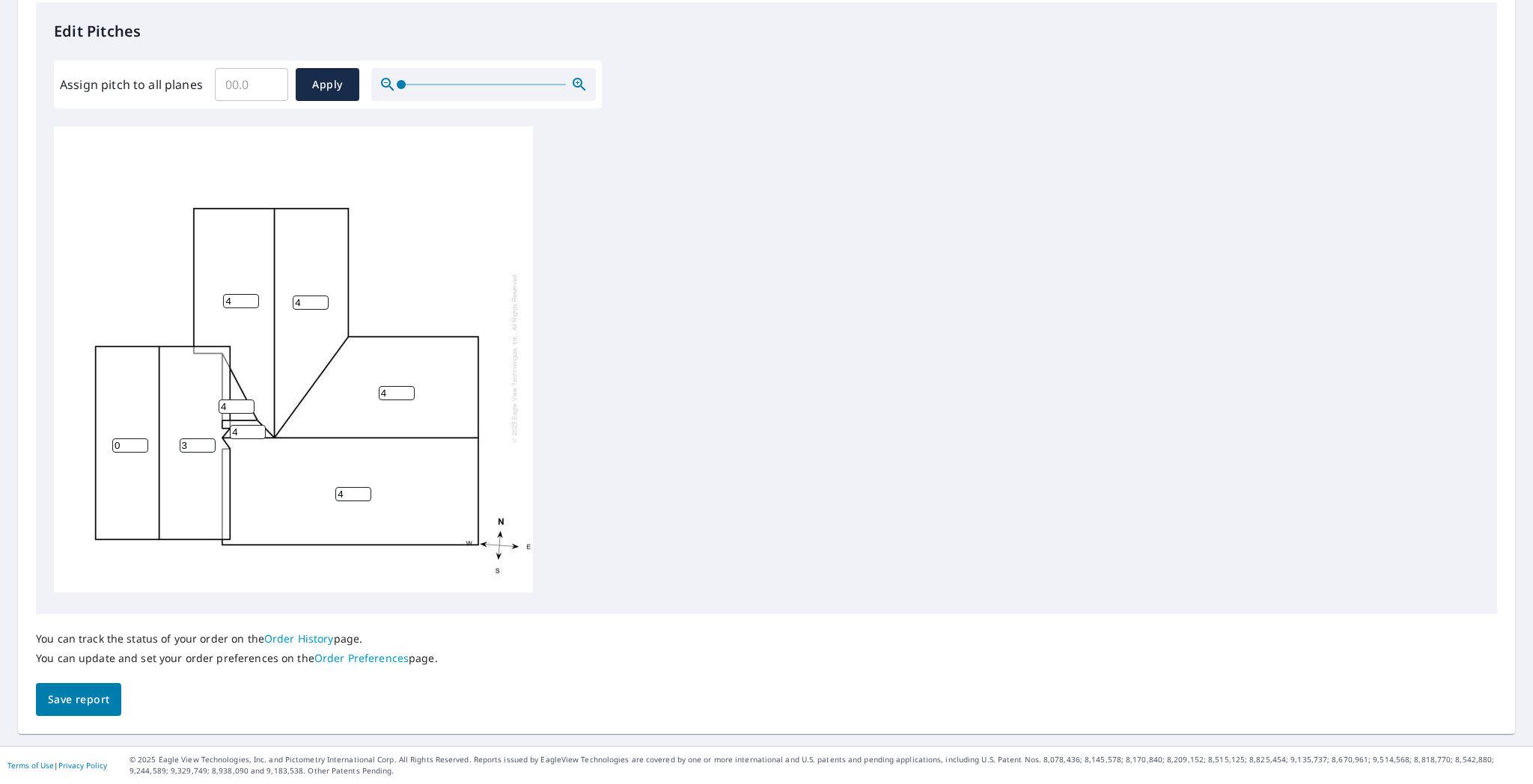 click on "3" at bounding box center [198, 445] 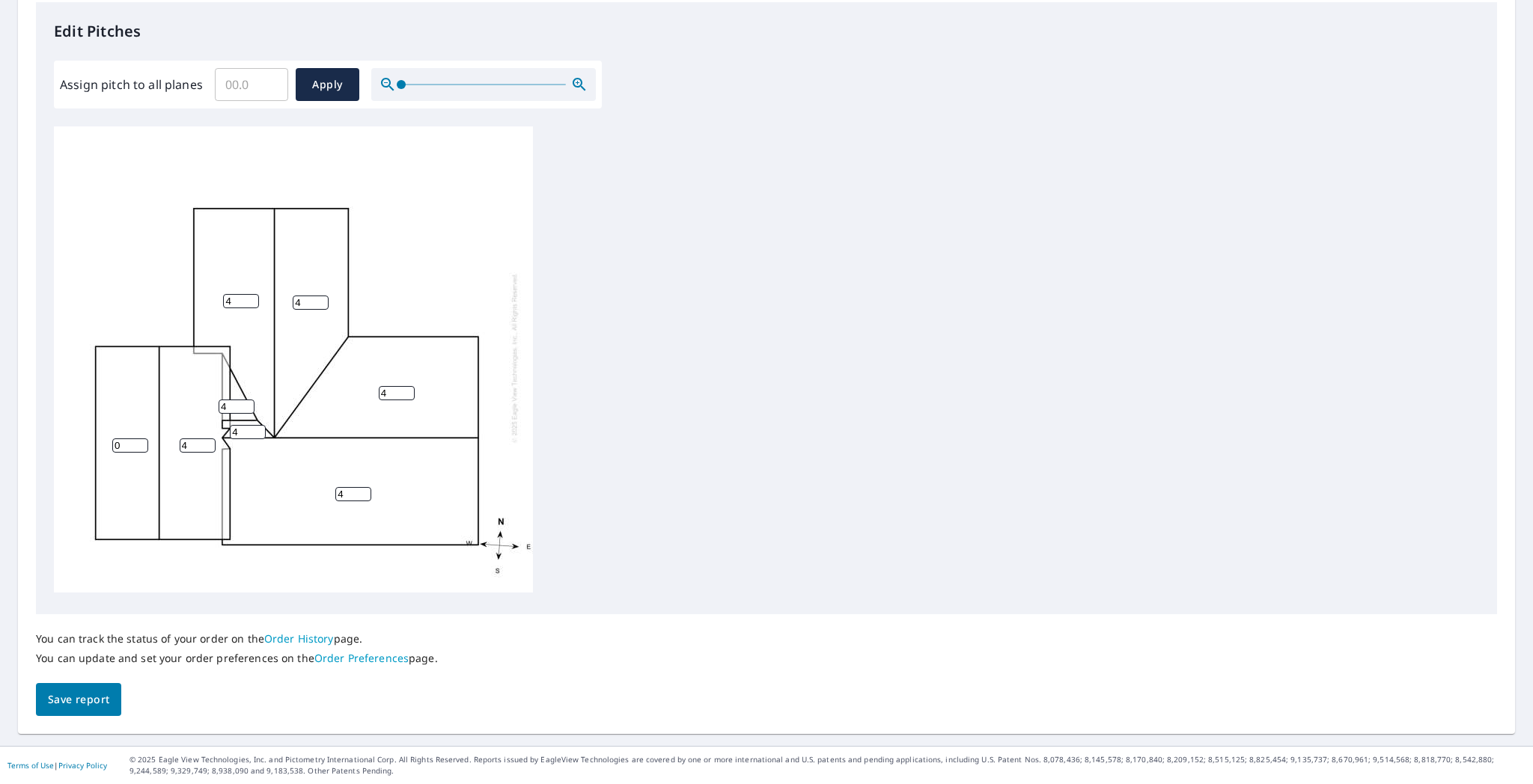 type on "4" 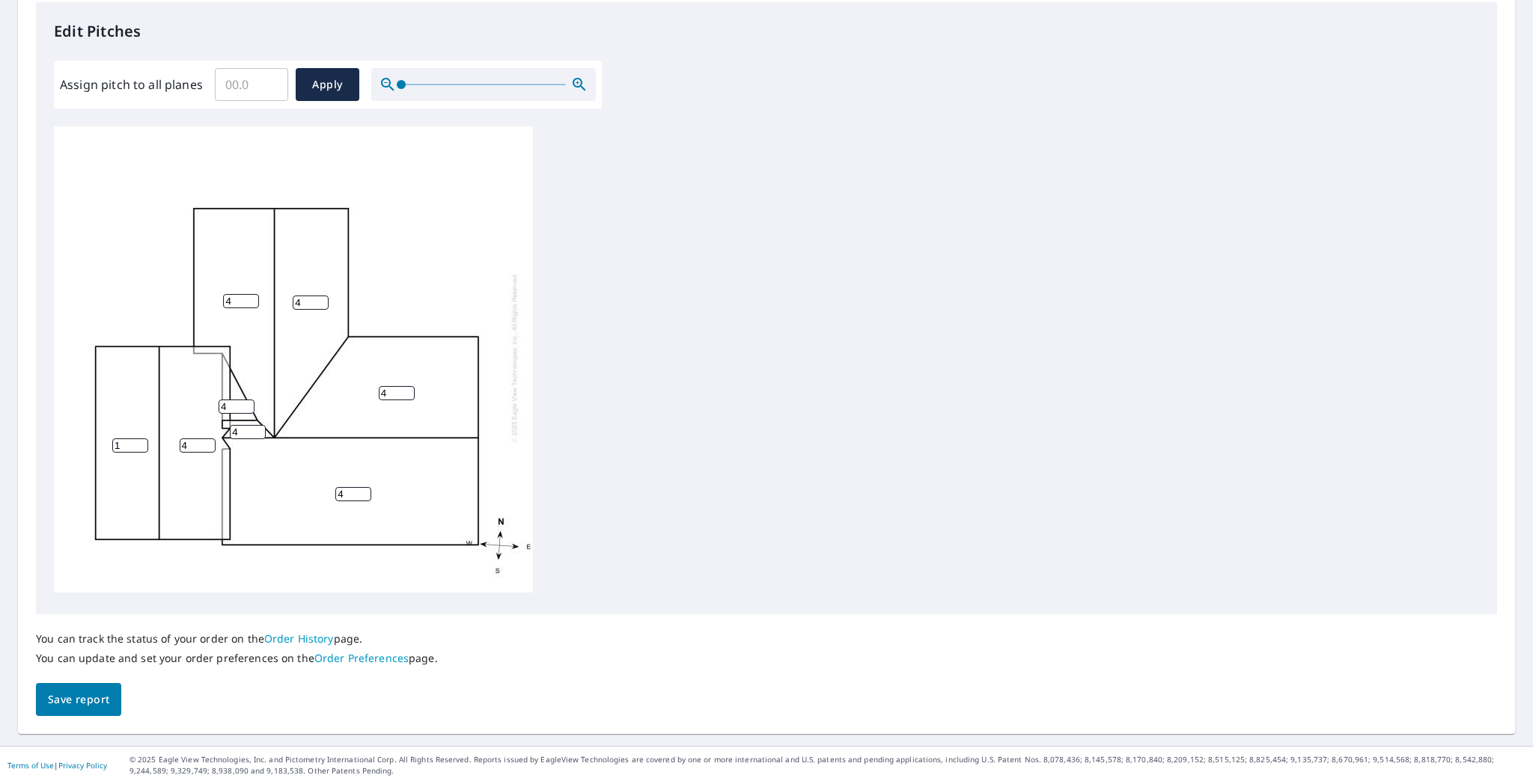 click on "1" at bounding box center [130, 445] 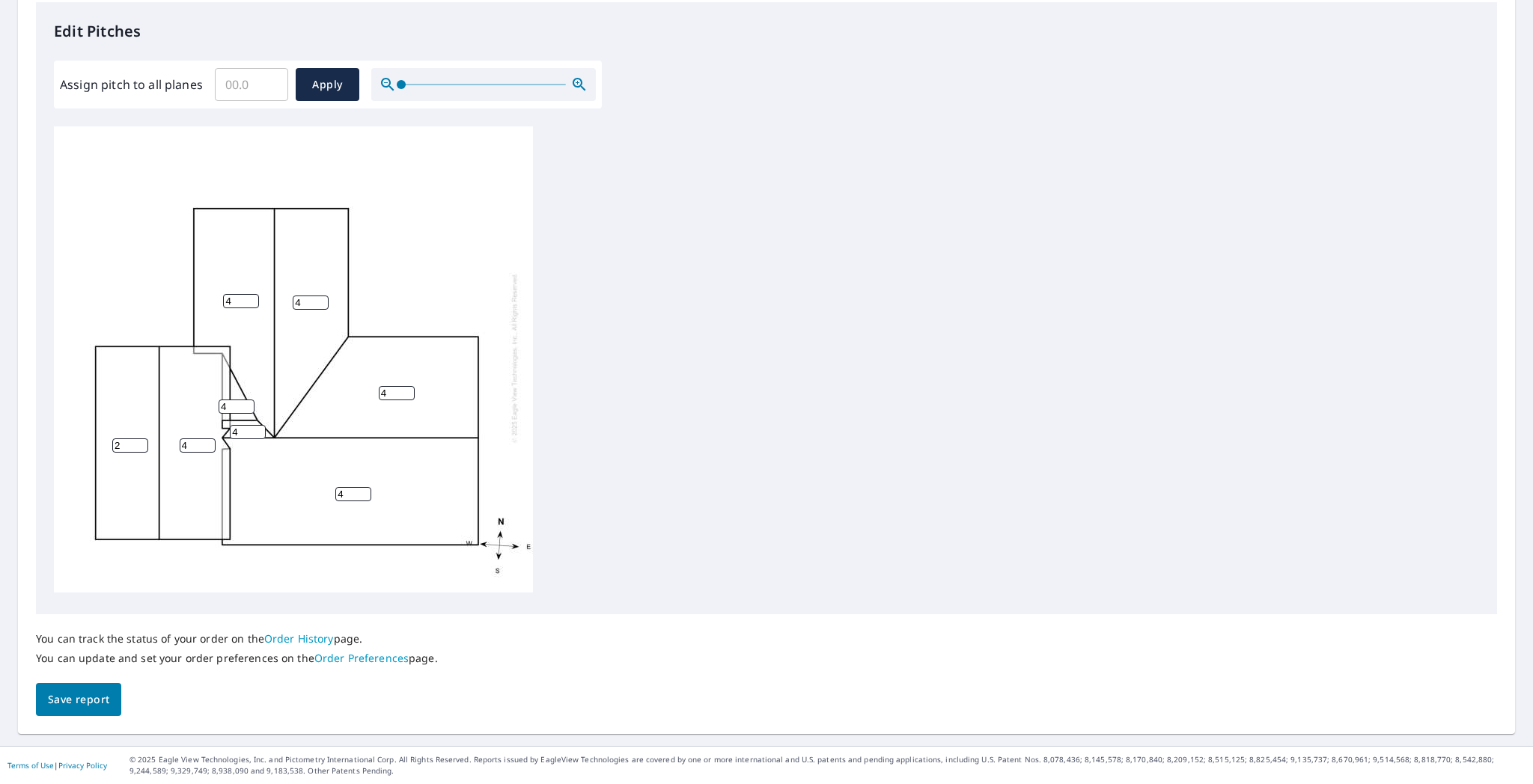 click on "2" at bounding box center (130, 445) 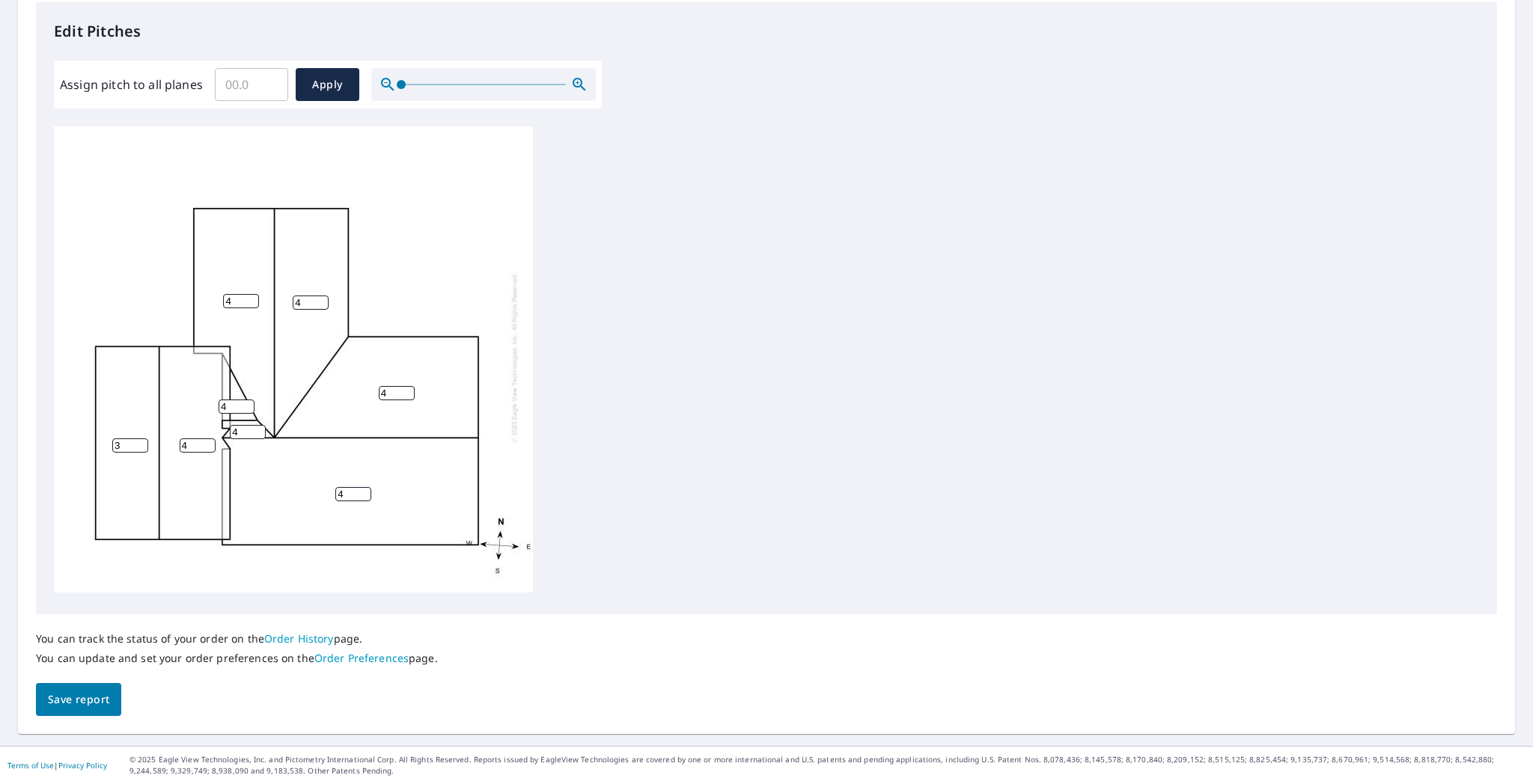 click on "3" at bounding box center [130, 445] 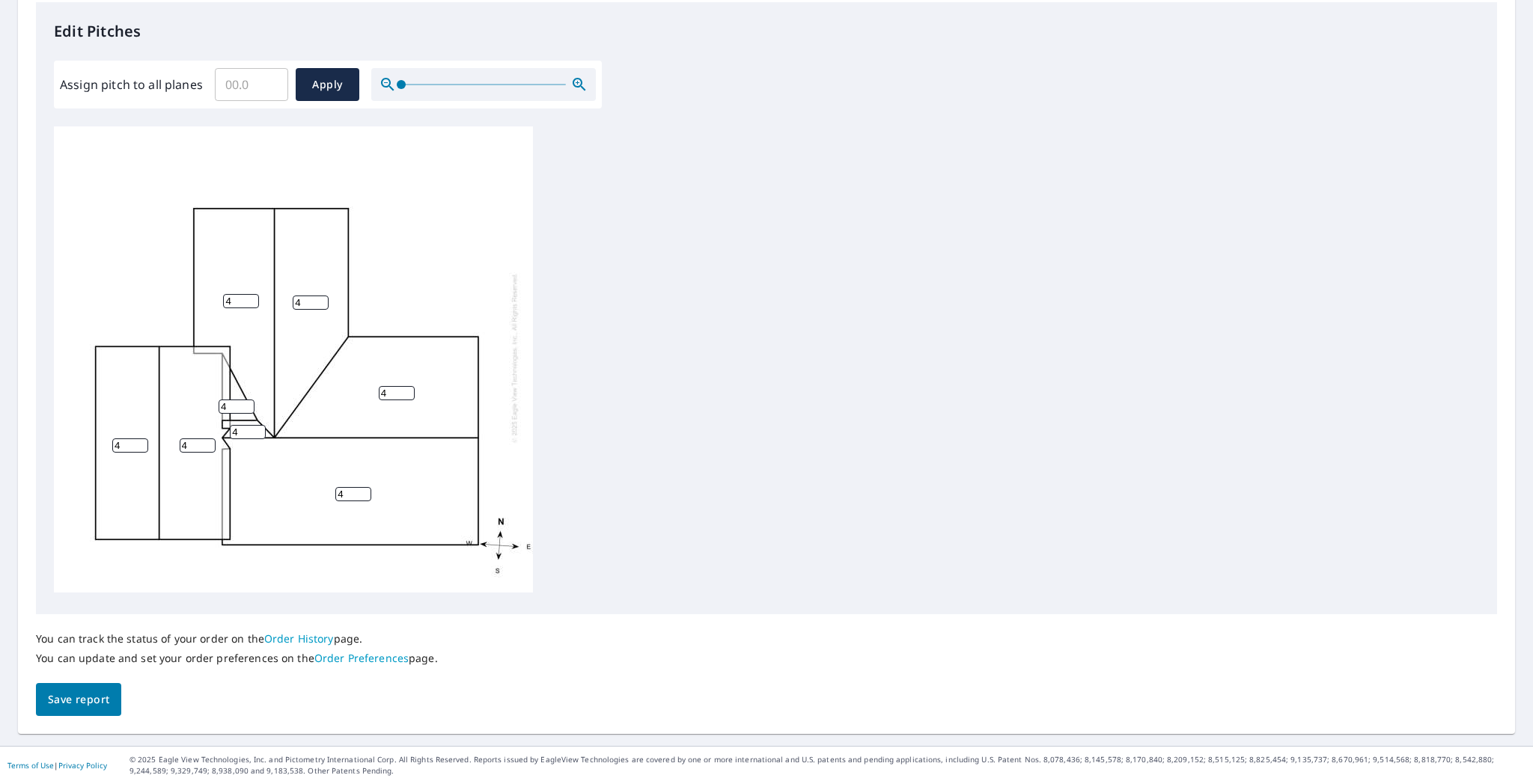 type on "4" 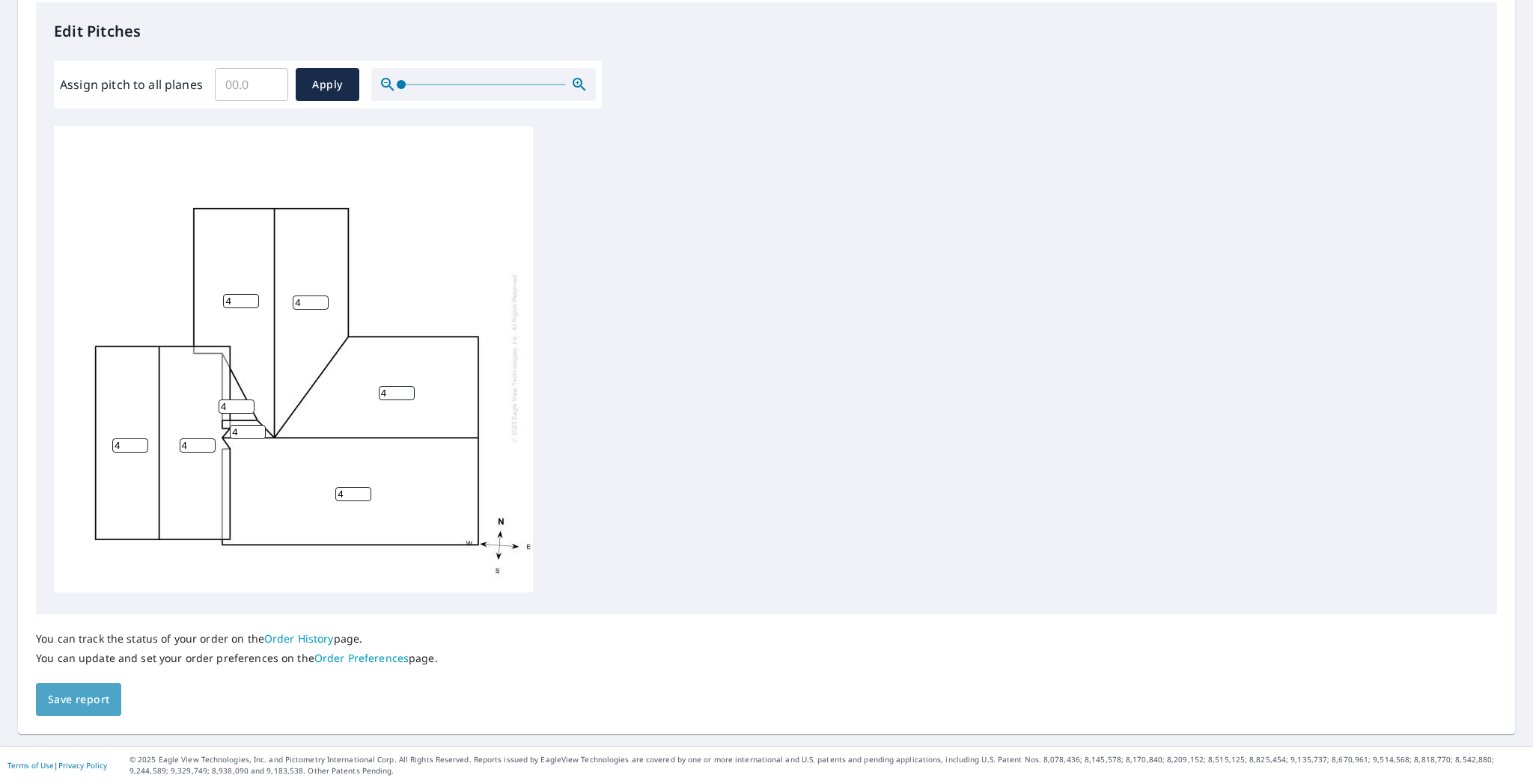 click on "Save report" at bounding box center (79, 699) 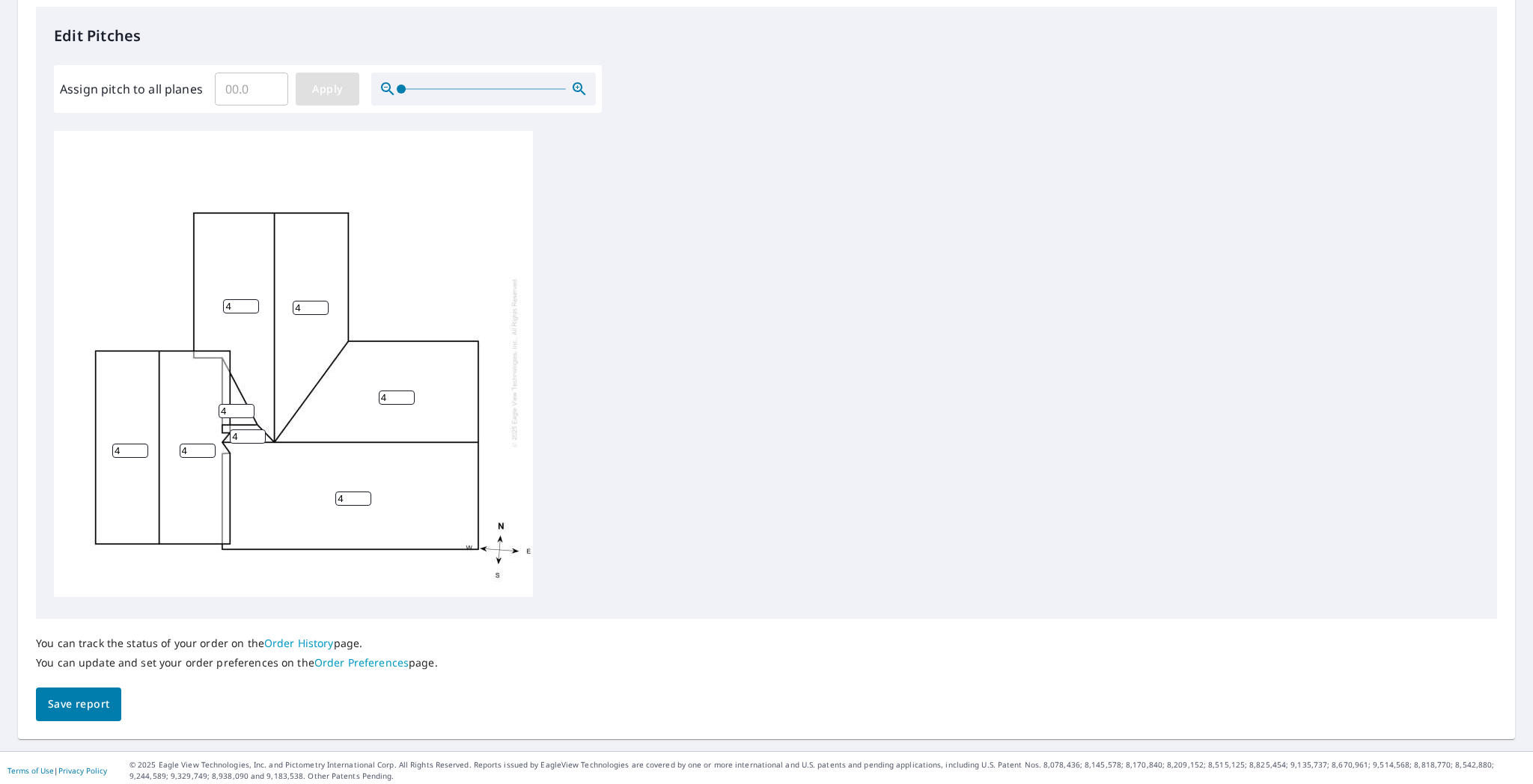 scroll, scrollTop: 453, scrollLeft: 0, axis: vertical 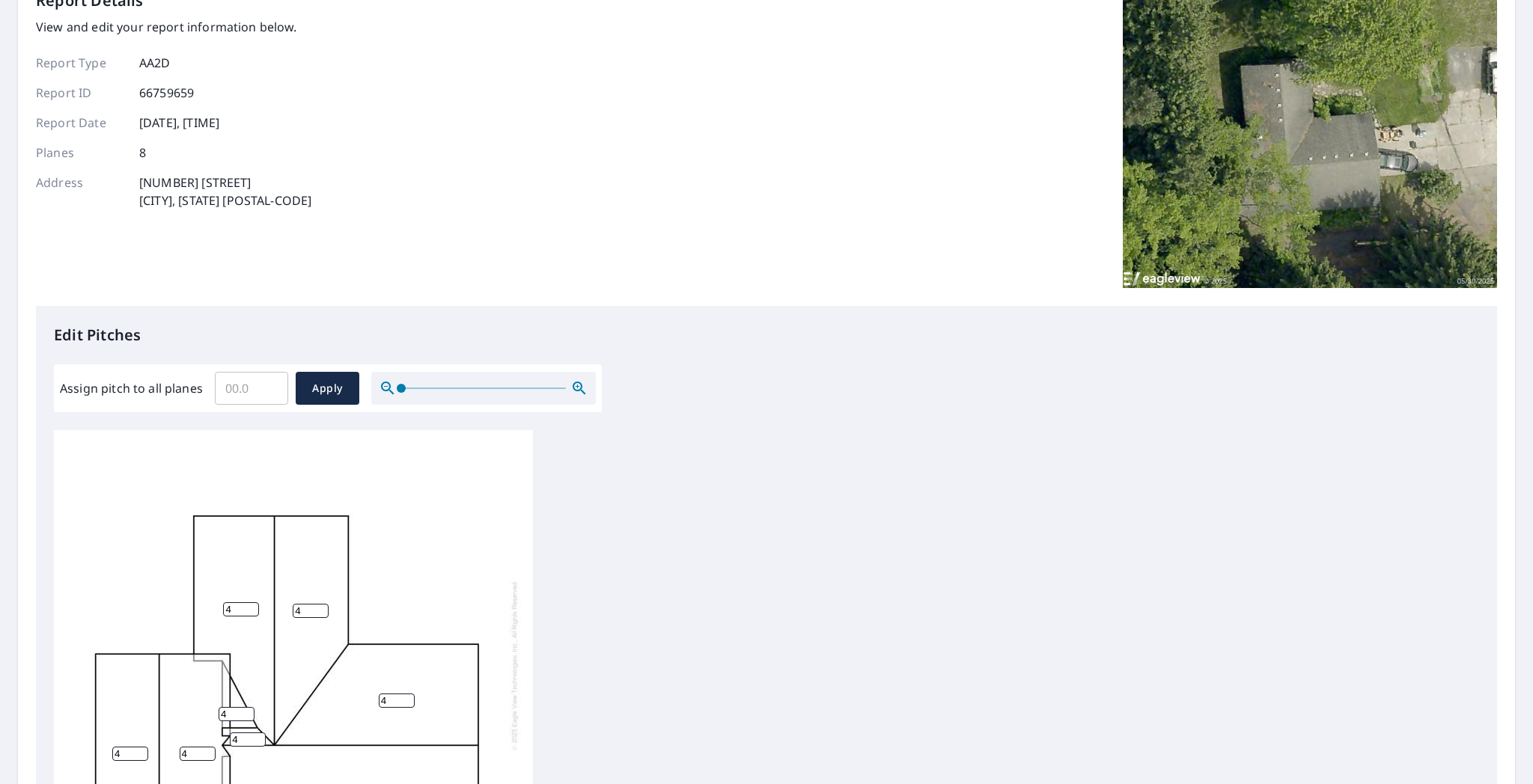 click on "Assign pitch to all planes" at bounding box center (252, 388) 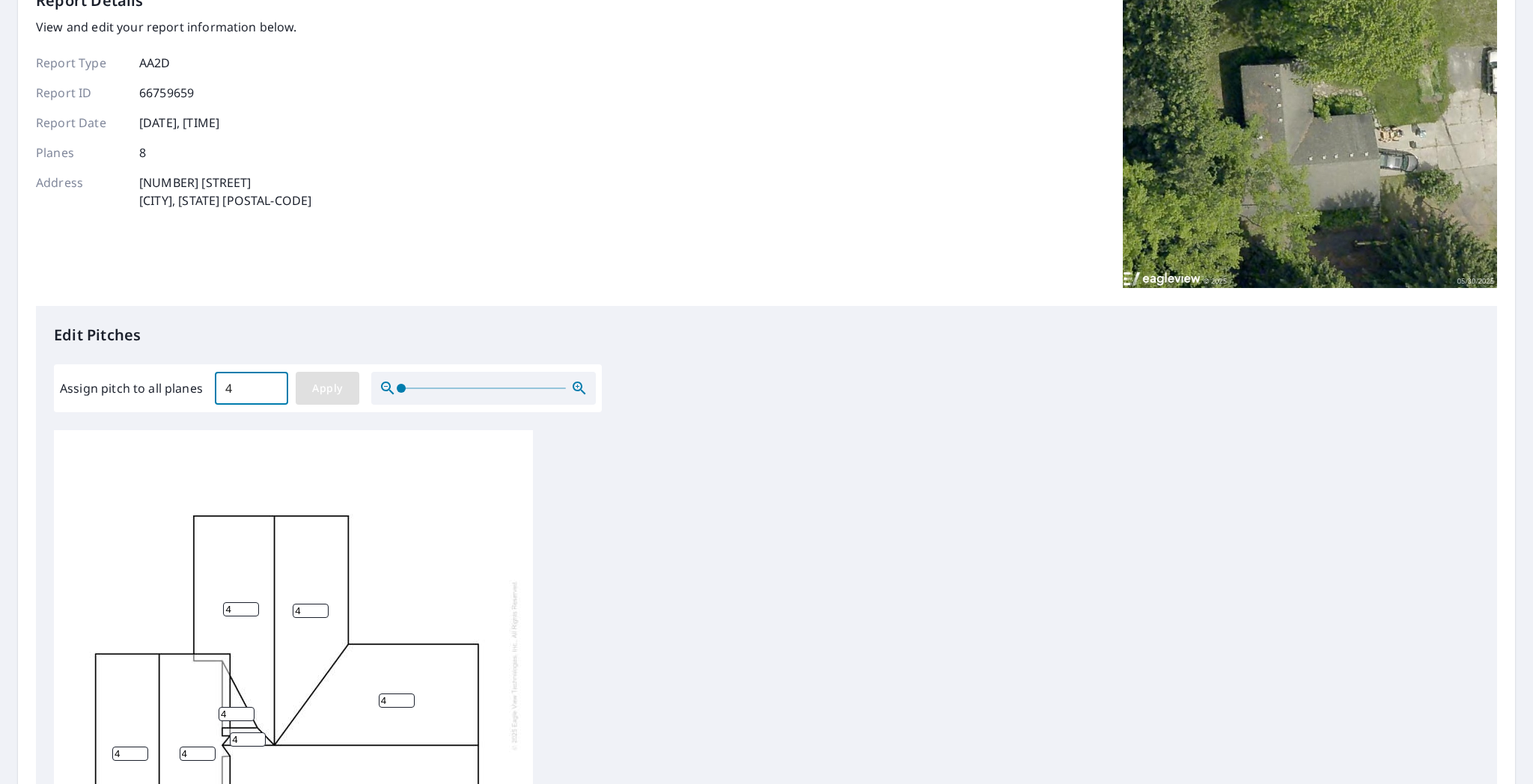 type on "4" 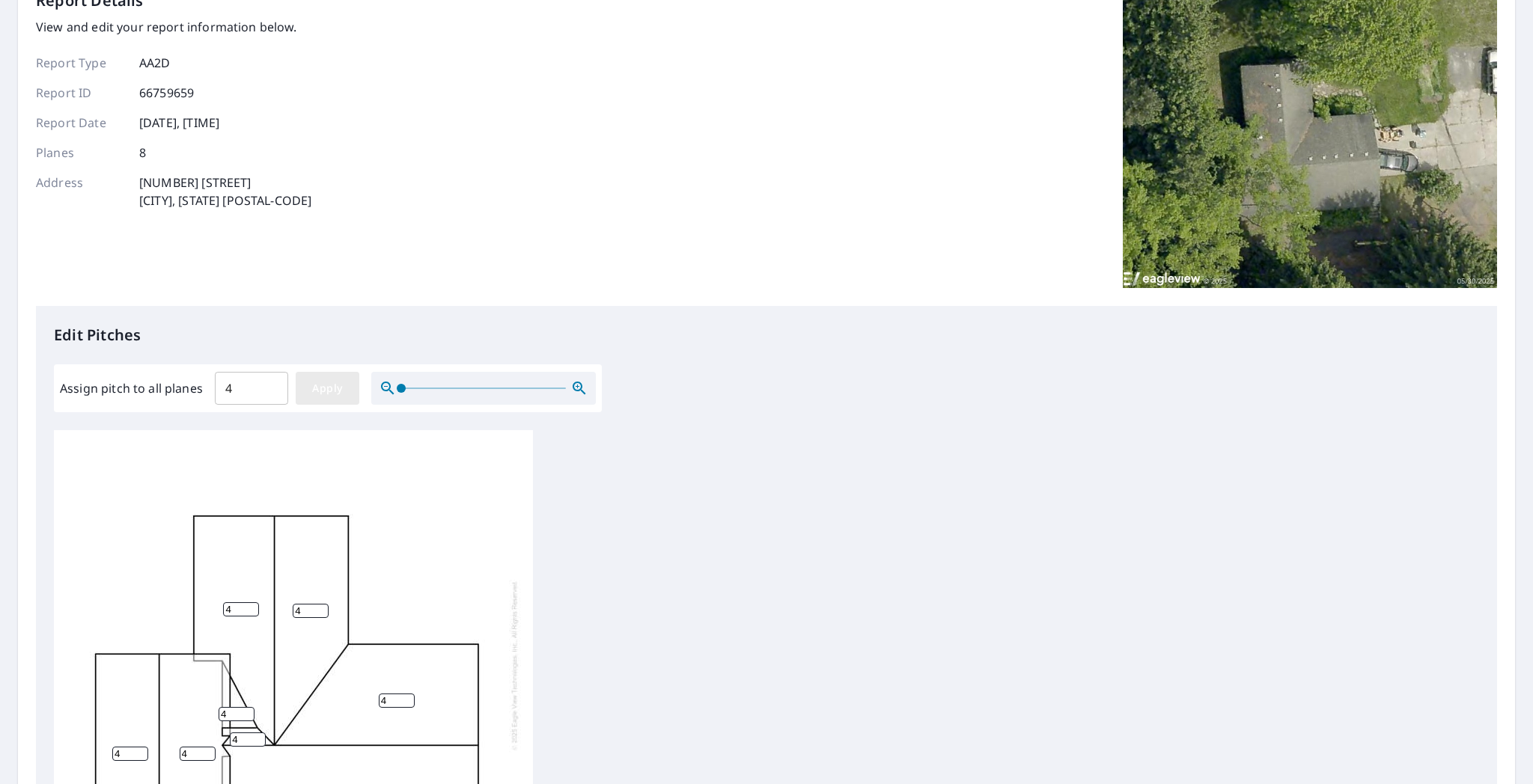 click on "Apply" at bounding box center (327, 388) 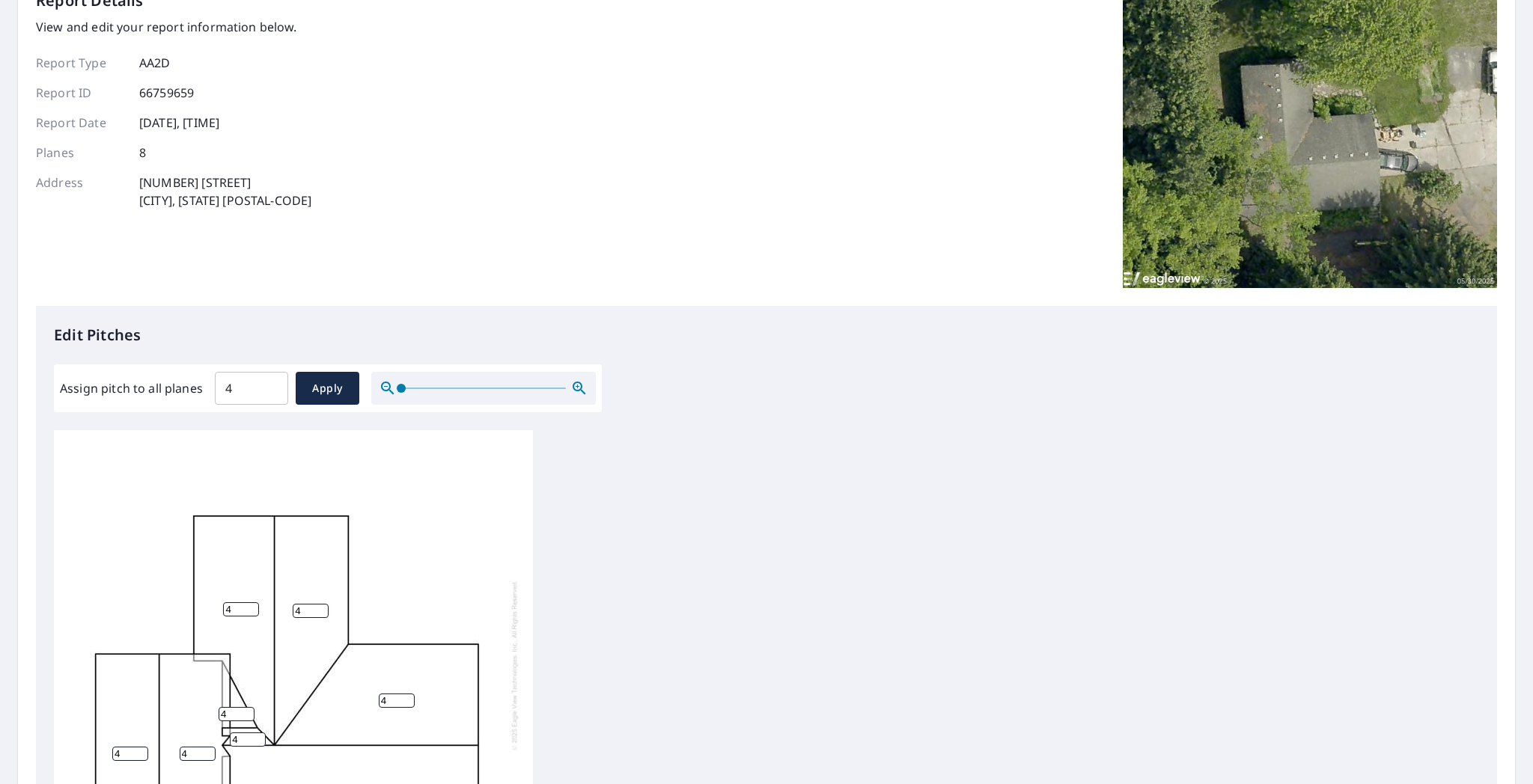 scroll, scrollTop: 0, scrollLeft: 0, axis: both 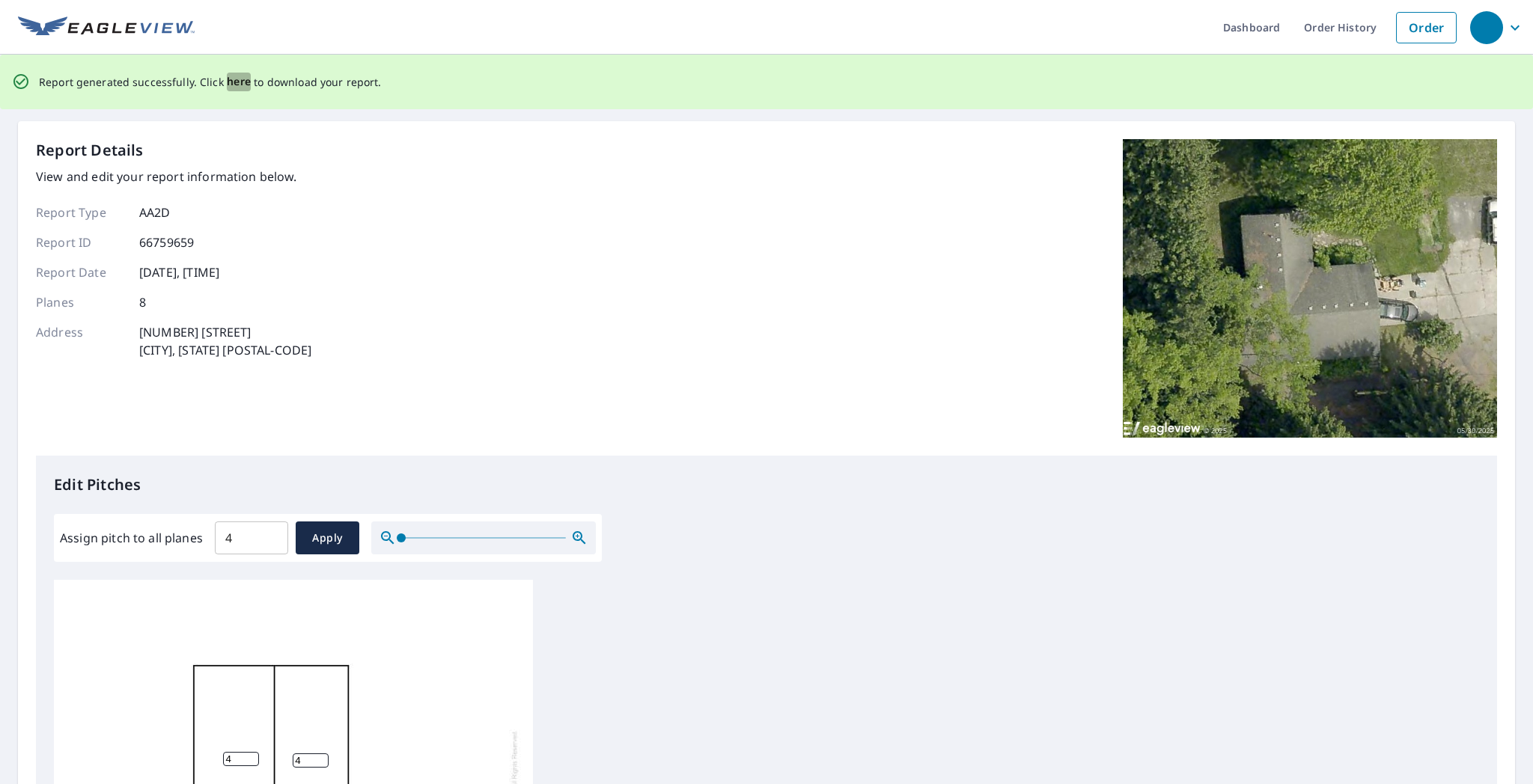 click on "here" at bounding box center [239, 82] 